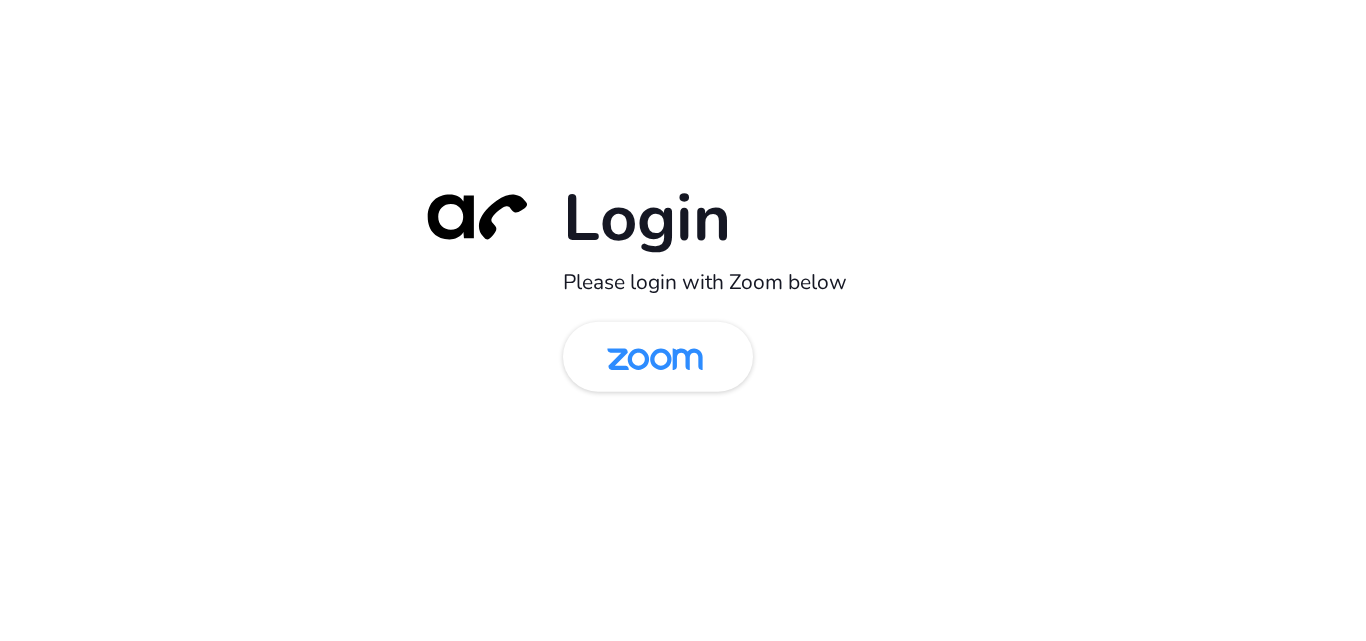 scroll, scrollTop: 0, scrollLeft: 0, axis: both 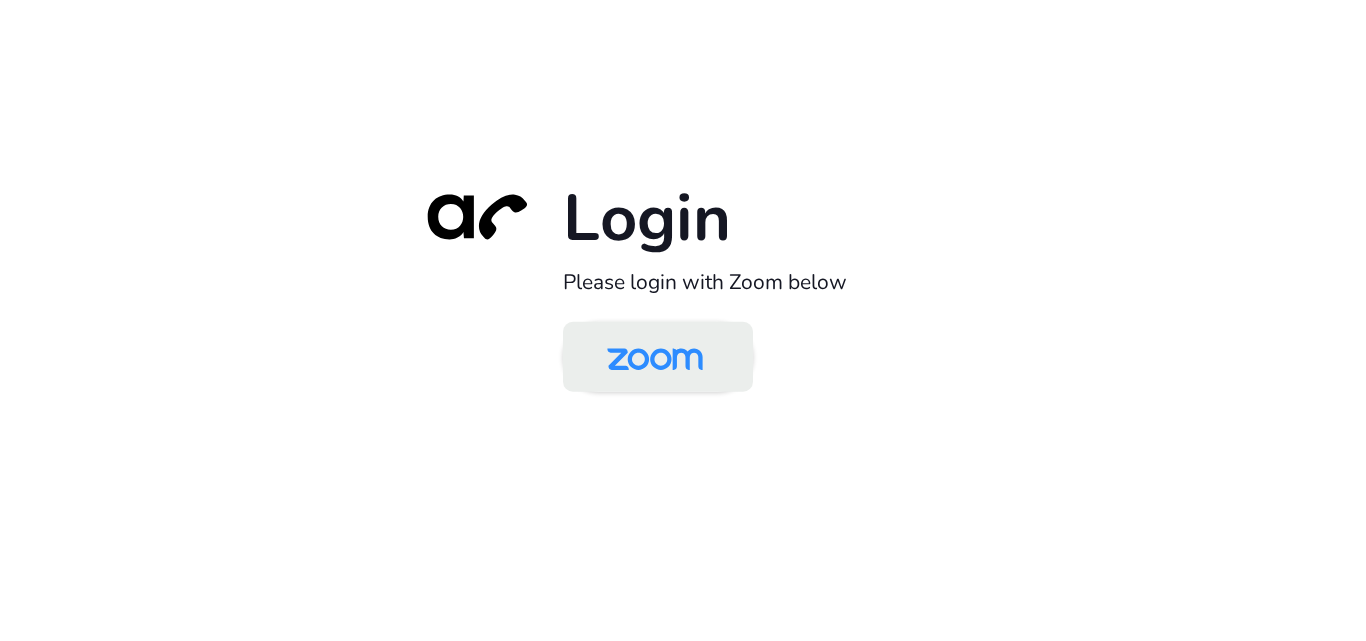 click at bounding box center [655, 358] 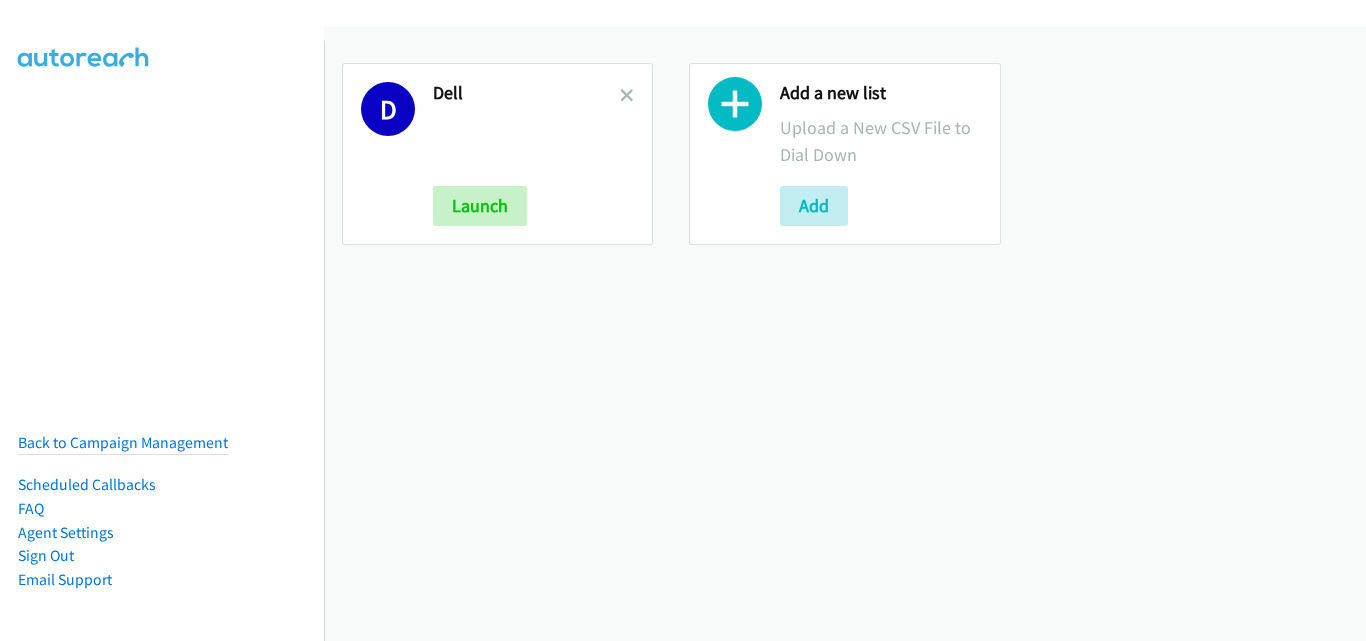 scroll, scrollTop: 0, scrollLeft: 0, axis: both 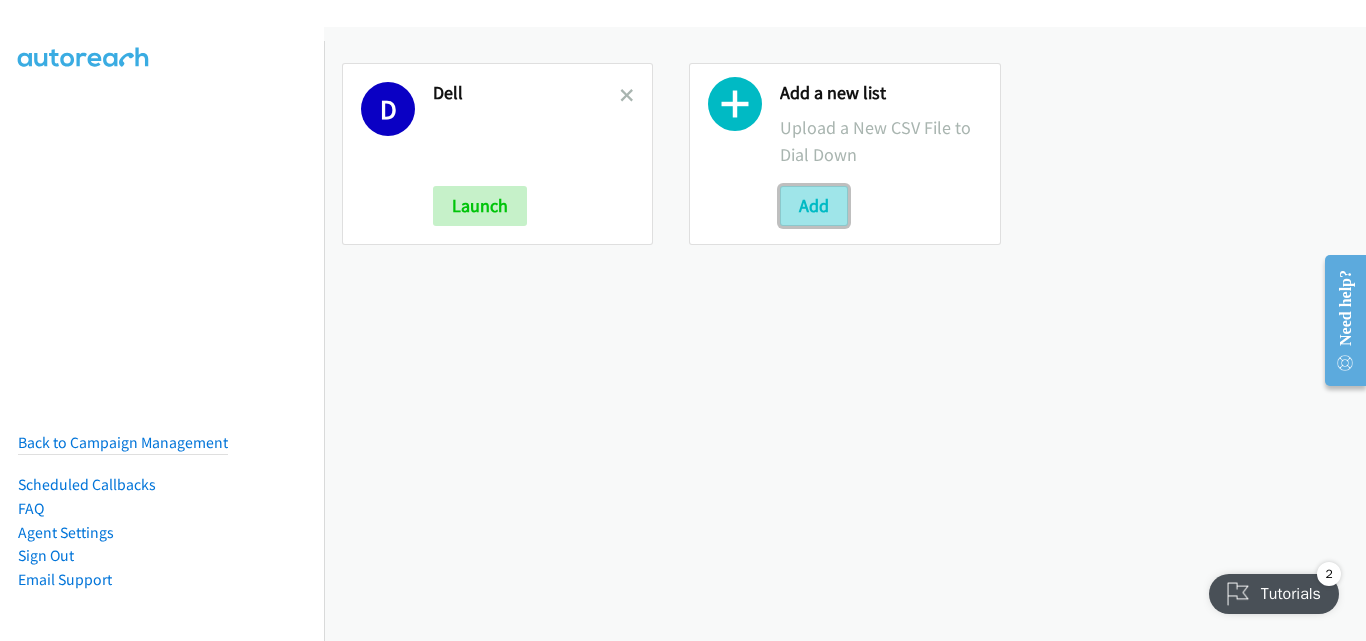 click on "Add" at bounding box center [814, 206] 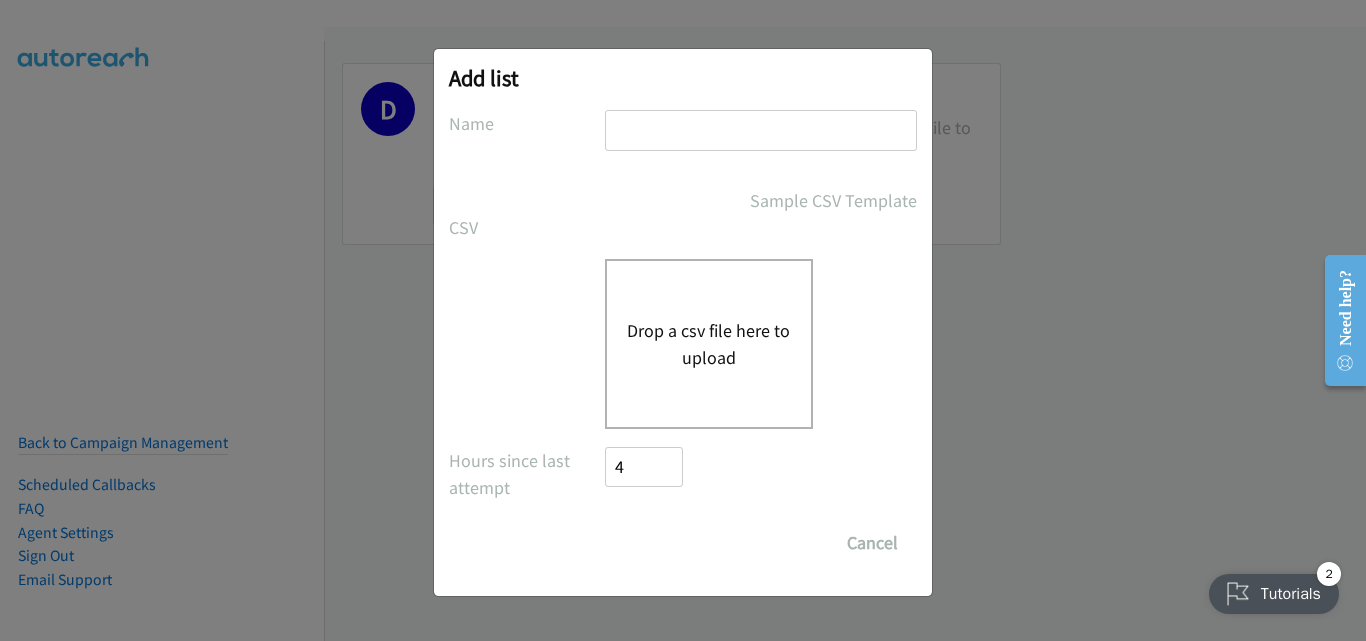 click on "Drop a csv file here to upload" at bounding box center [709, 344] 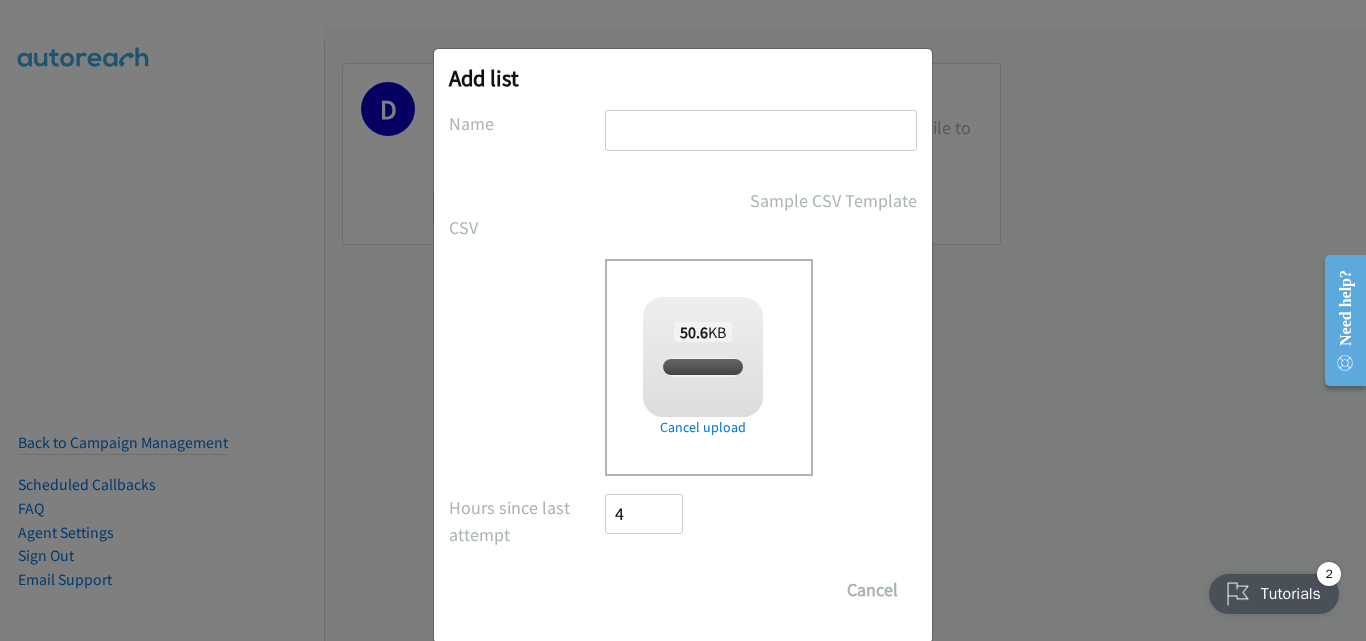 checkbox on "true" 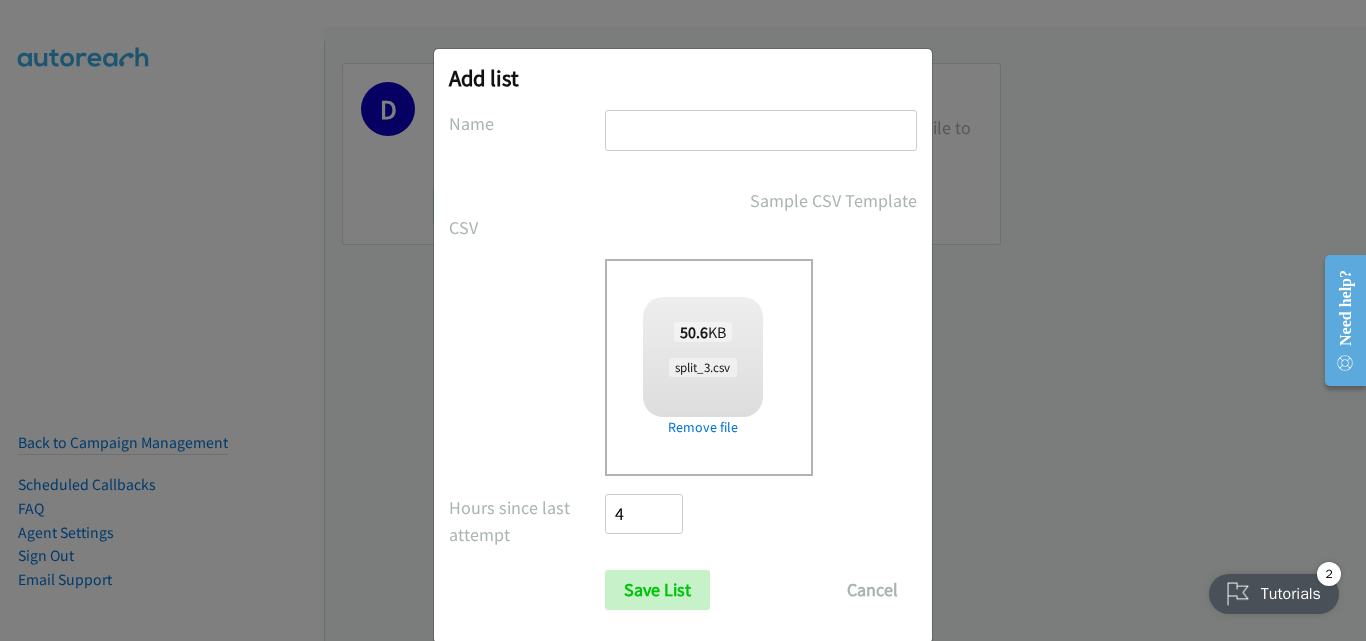 click at bounding box center [761, 130] 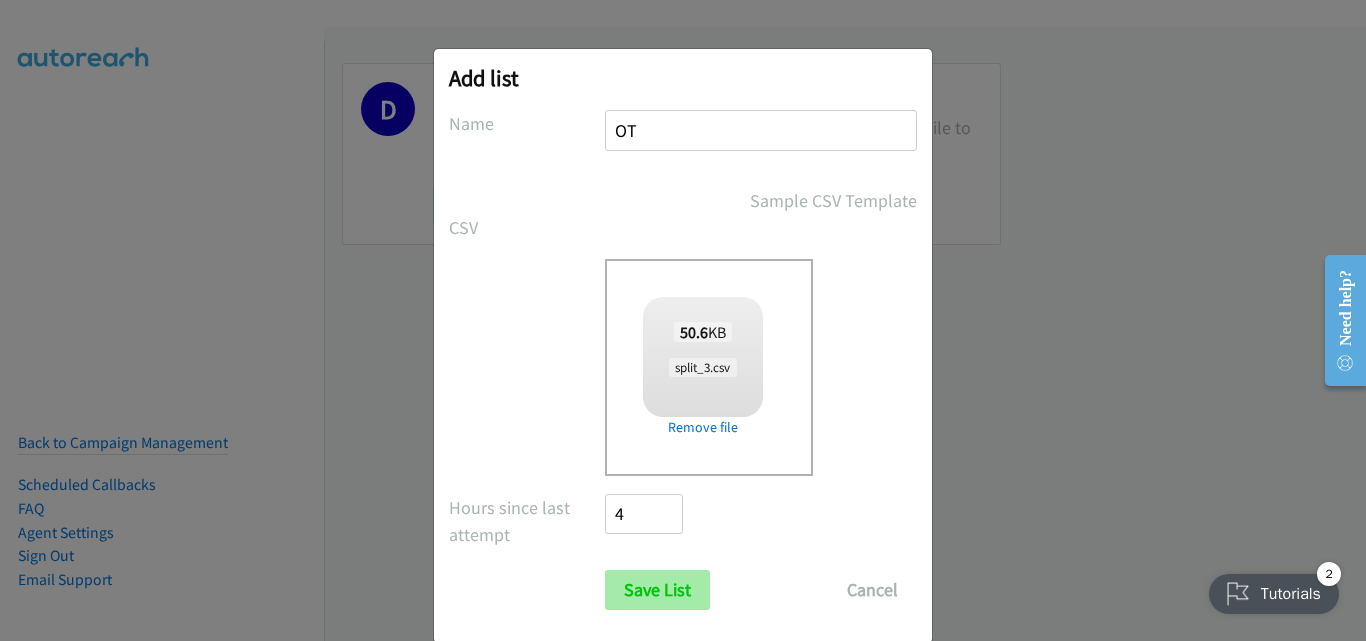 type on "OT" 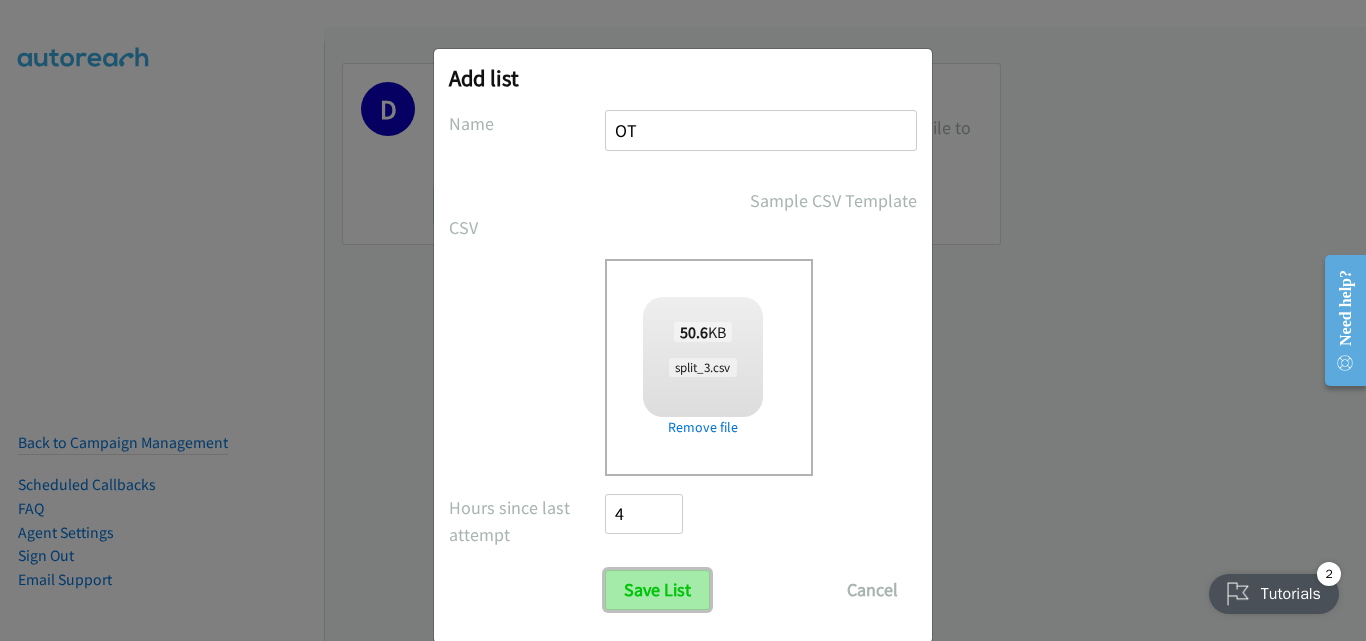 click on "Save List" at bounding box center (657, 590) 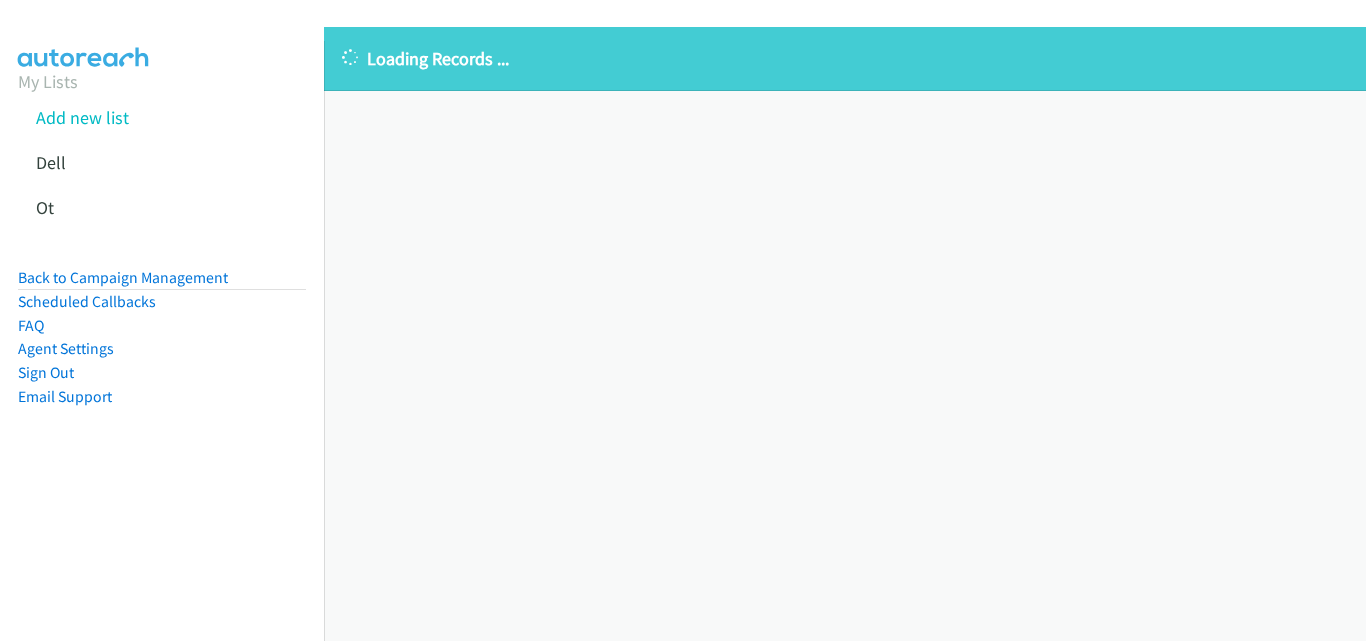 scroll, scrollTop: 0, scrollLeft: 0, axis: both 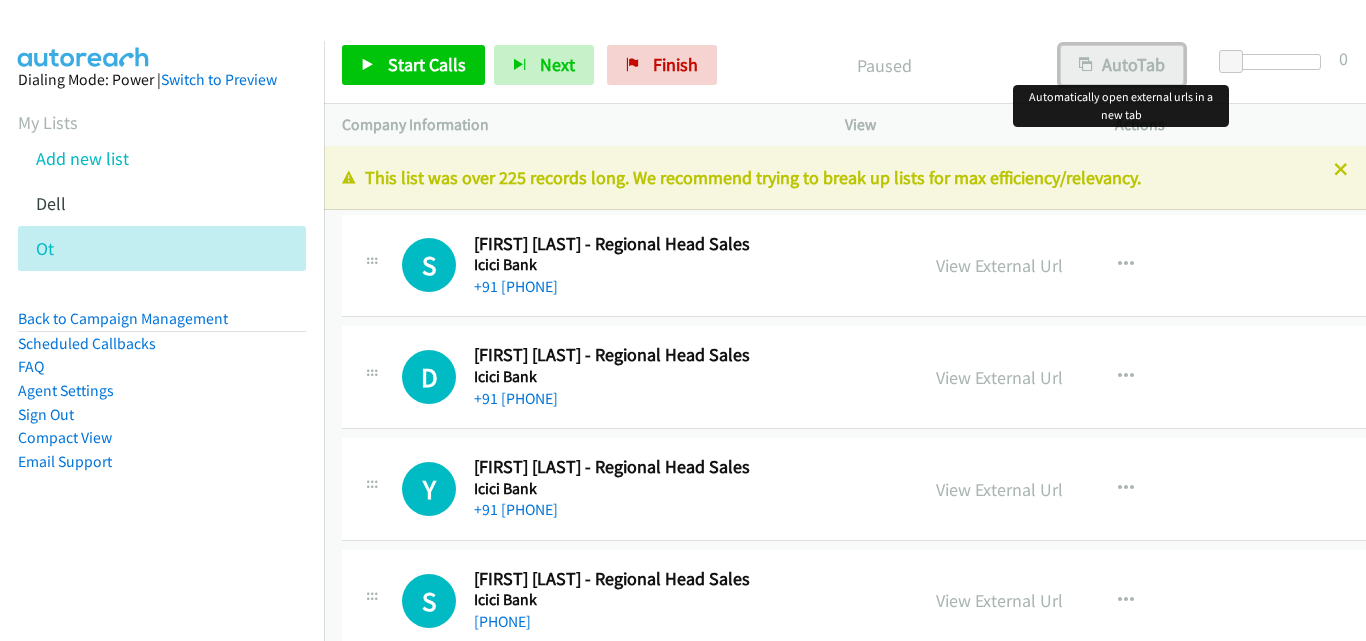 click on "AutoTab" at bounding box center (1122, 65) 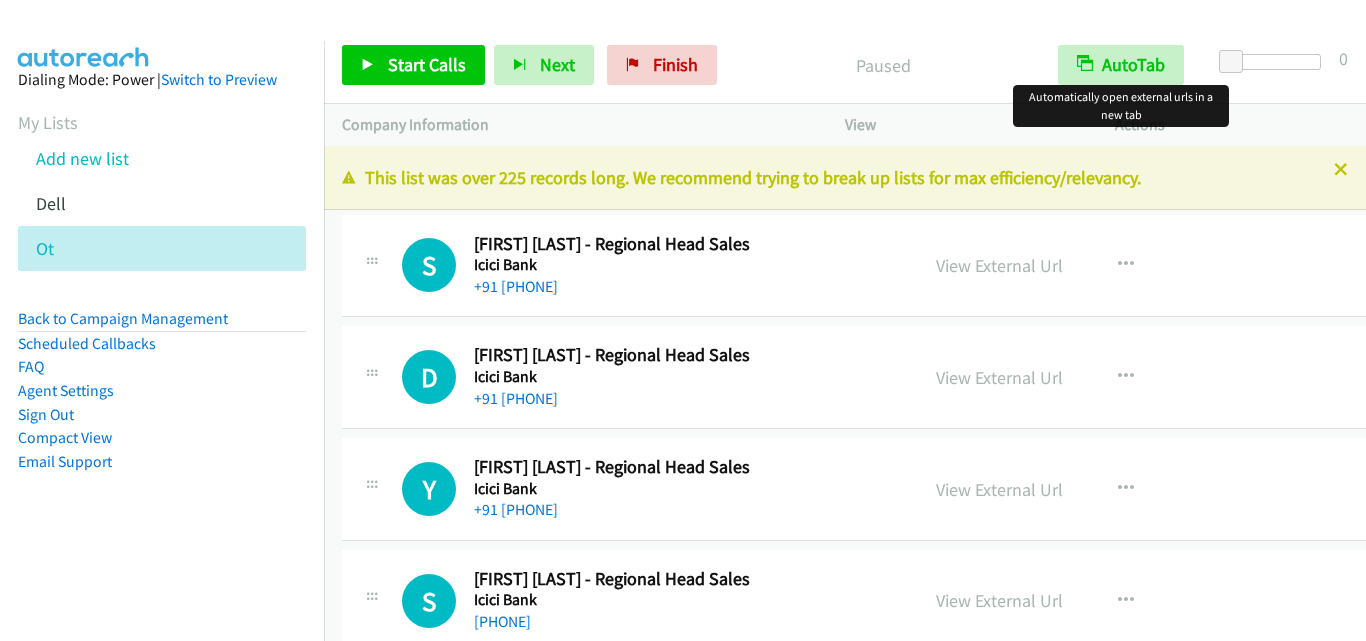 scroll, scrollTop: 0, scrollLeft: 0, axis: both 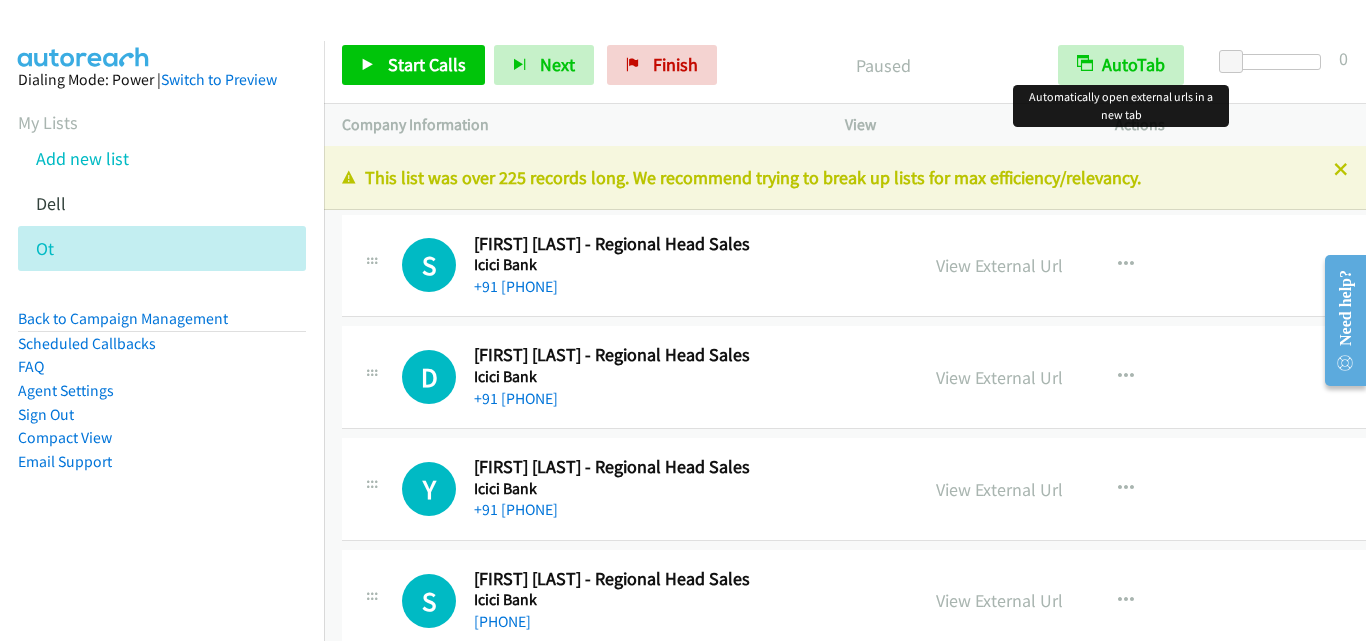 click on "View External Url" at bounding box center [999, 265] 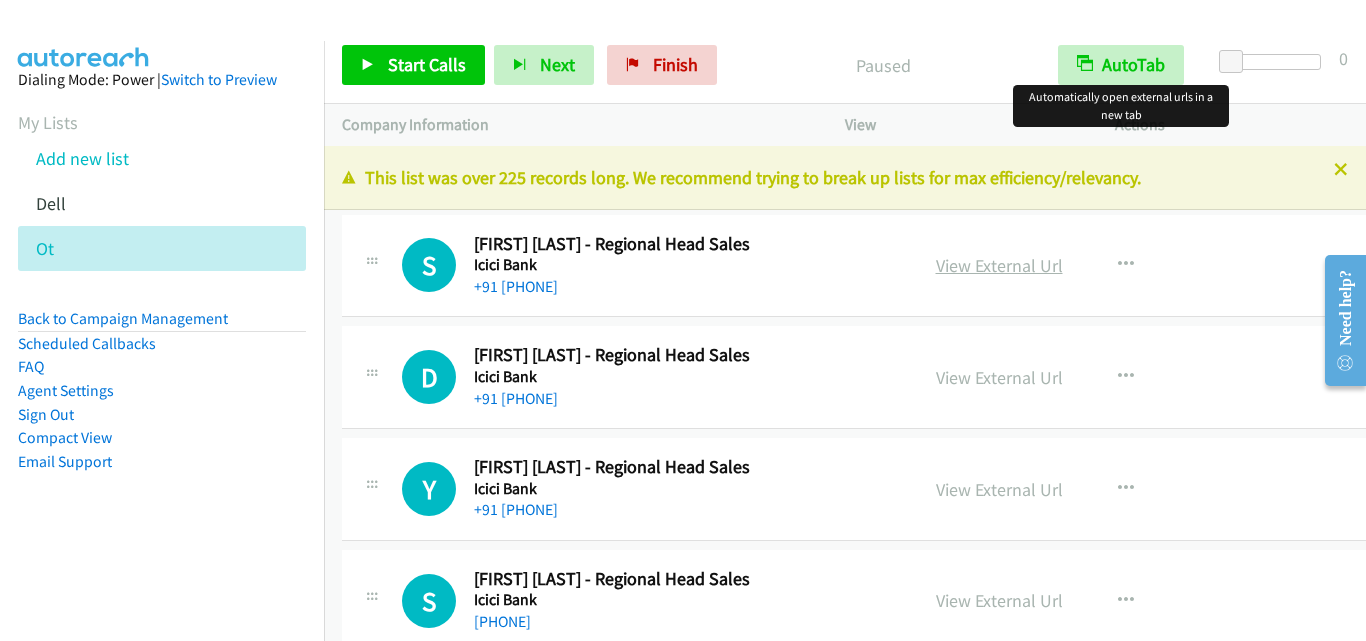 click on "View External Url" at bounding box center [999, 265] 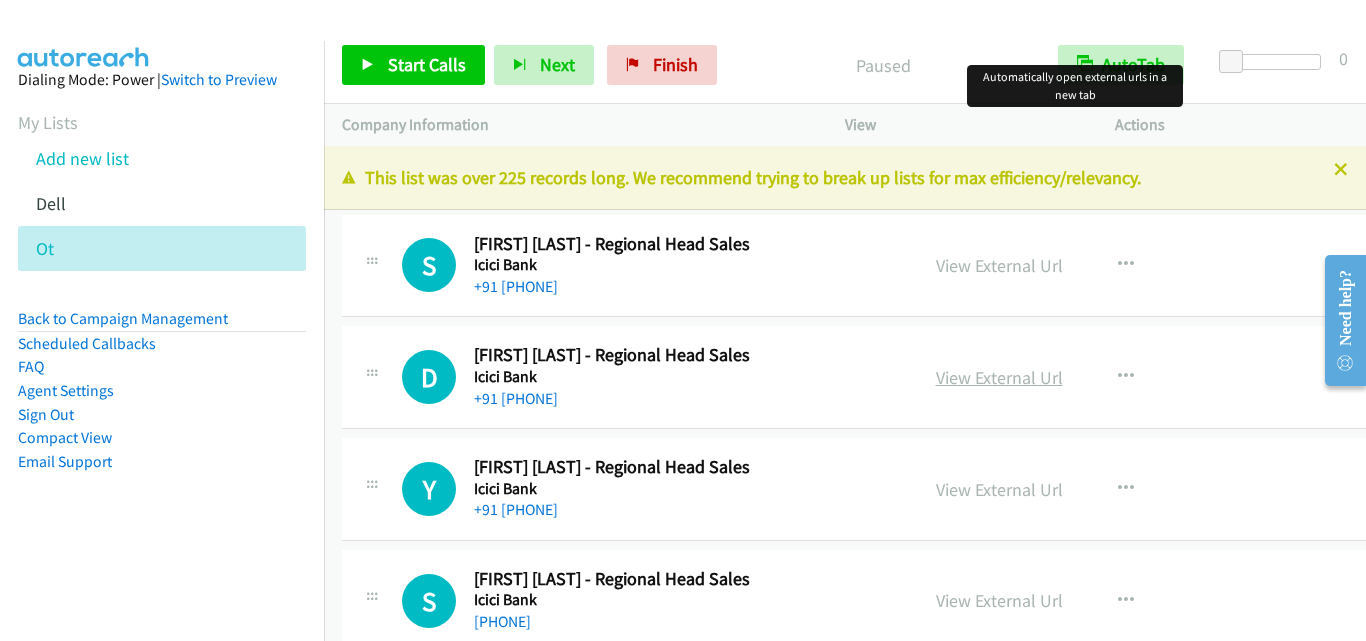click on "View External Url" at bounding box center (999, 377) 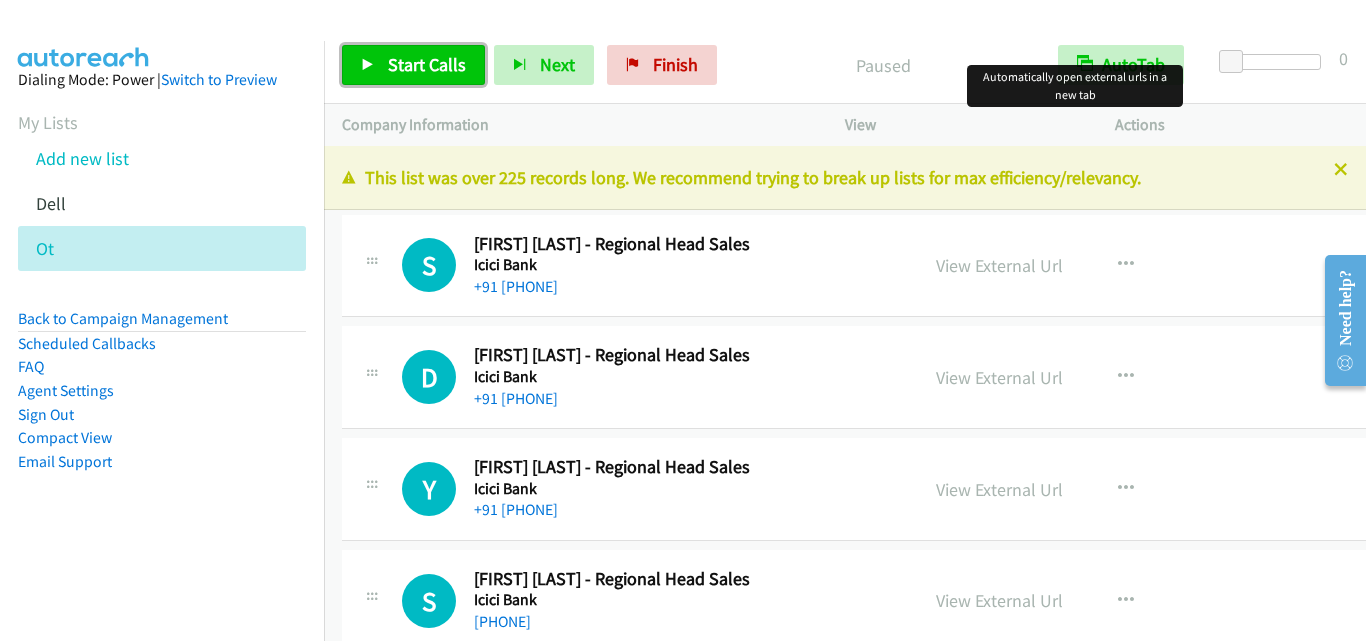 click on "Start Calls" at bounding box center (427, 64) 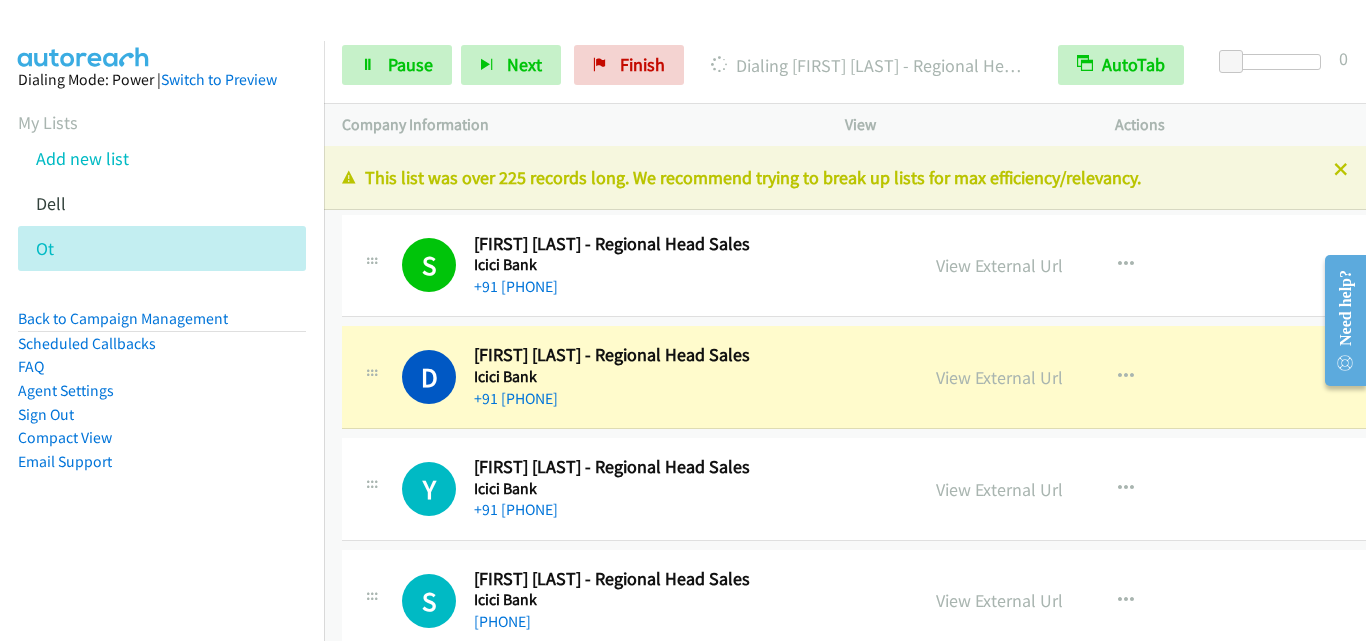 click on "D
Callback Scheduled
[FIRST] [LAST] - Regional Head Sales
Icici Bank
Asia/Calcutta
+91 [PHONE]
View External Url
View External Url
Schedule/Manage Callback
Start Calls Here
Remove from list
Add to do not call list
Reset Call Status" at bounding box center (881, 377) 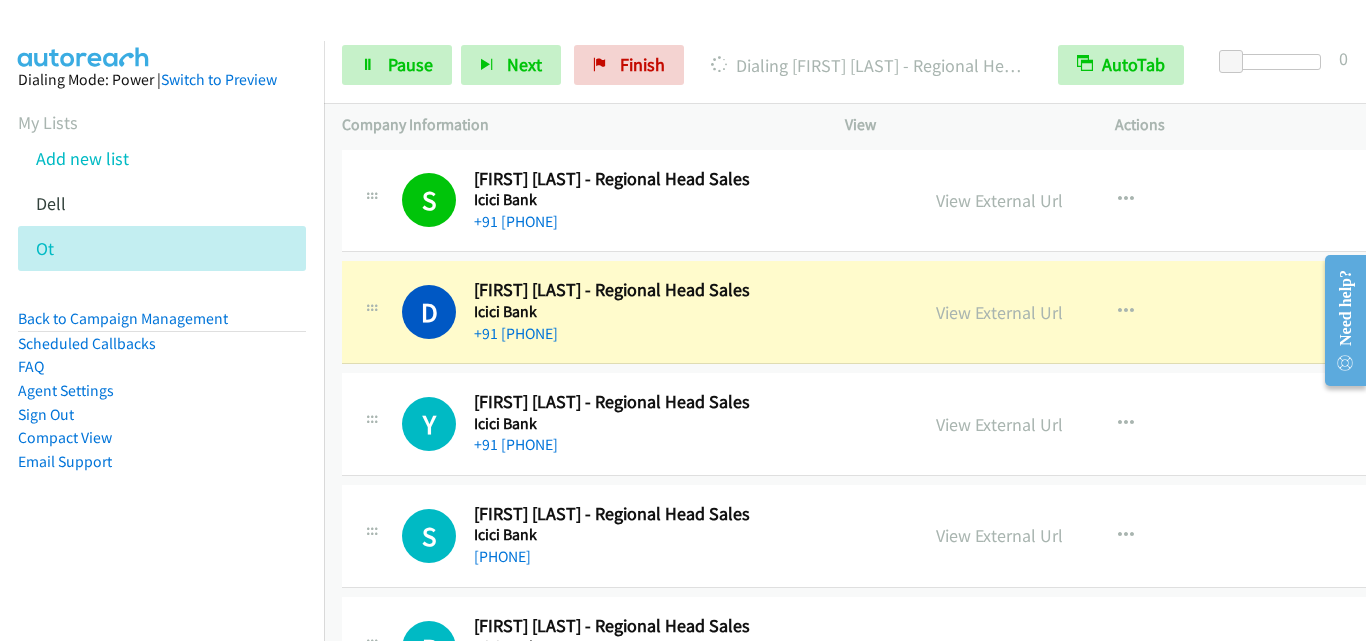 scroll, scrollTop: 100, scrollLeft: 0, axis: vertical 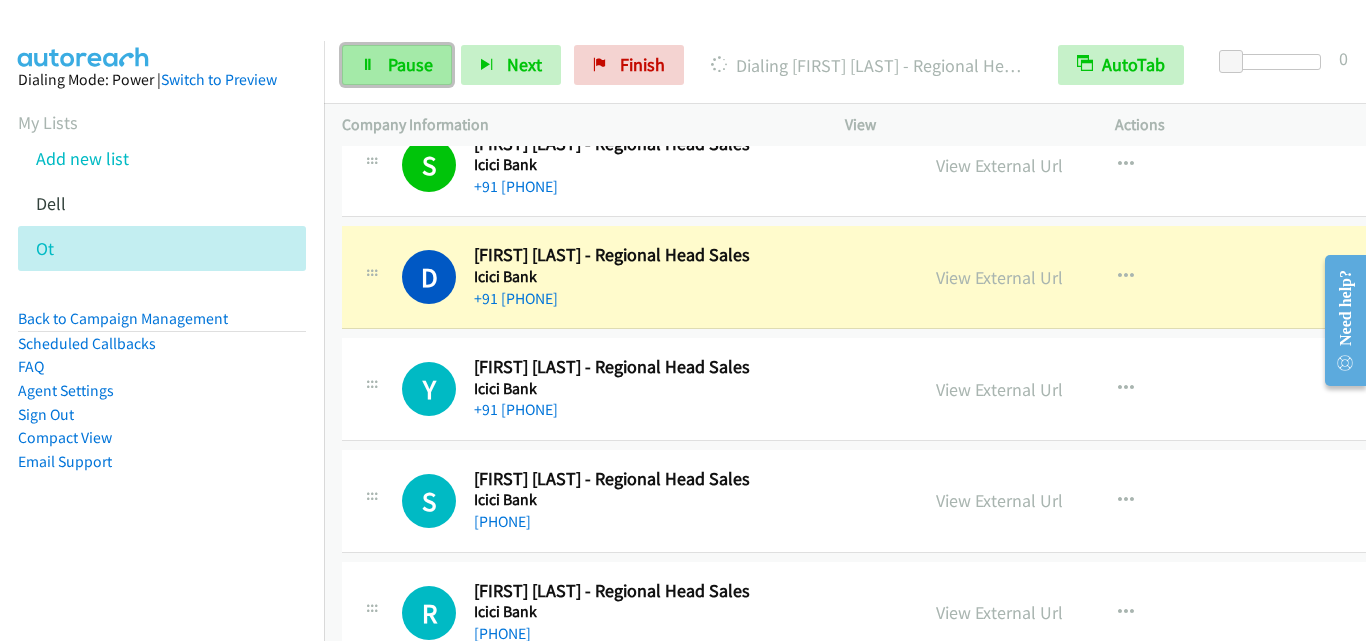 click on "Pause" at bounding box center [397, 65] 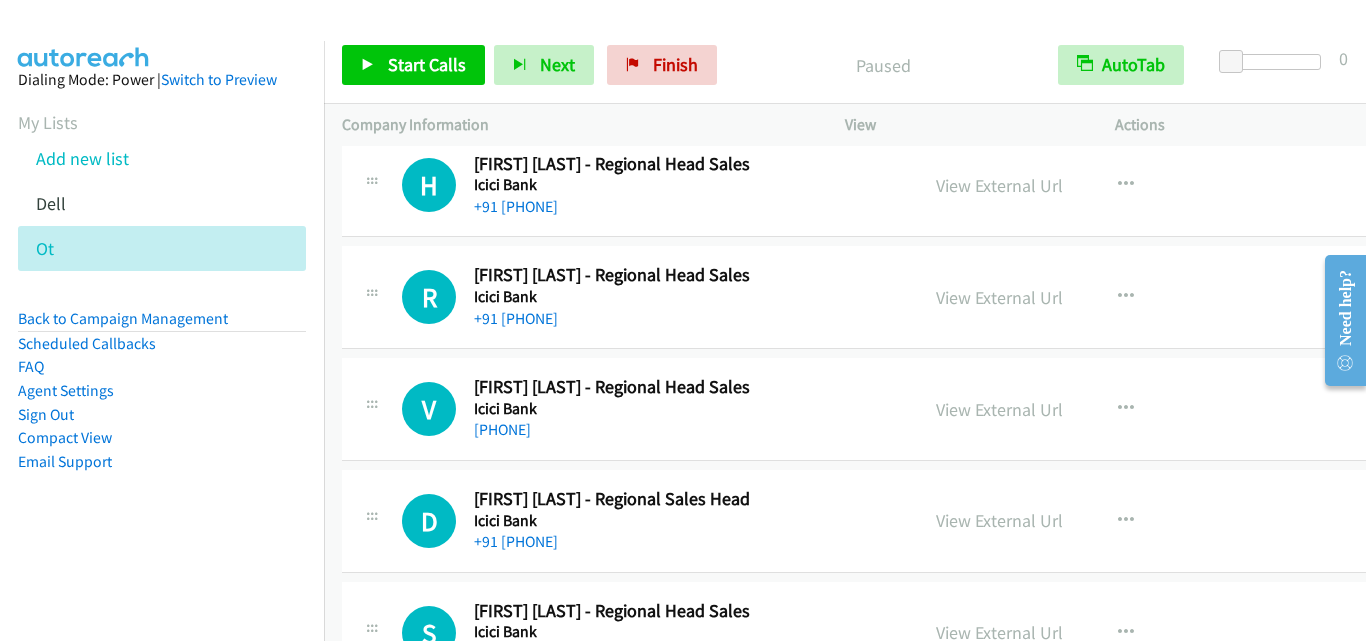 scroll, scrollTop: 800, scrollLeft: 0, axis: vertical 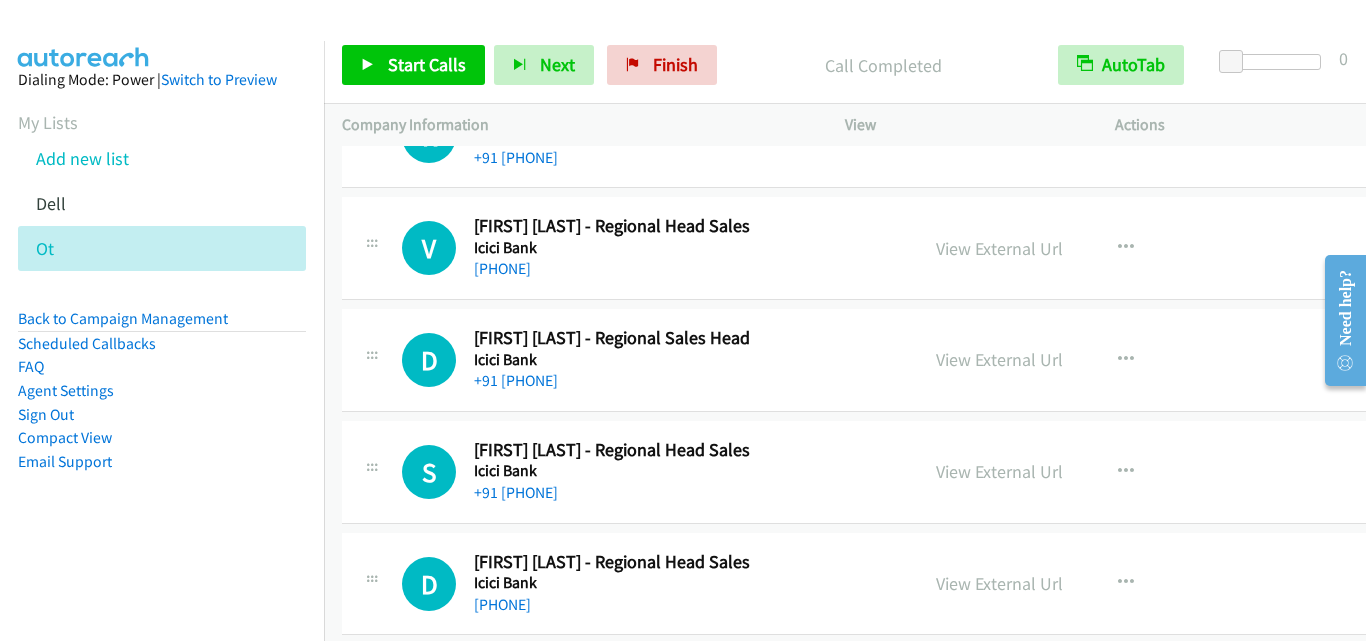 drag, startPoint x: 361, startPoint y: 468, endPoint x: 371, endPoint y: 466, distance: 10.198039 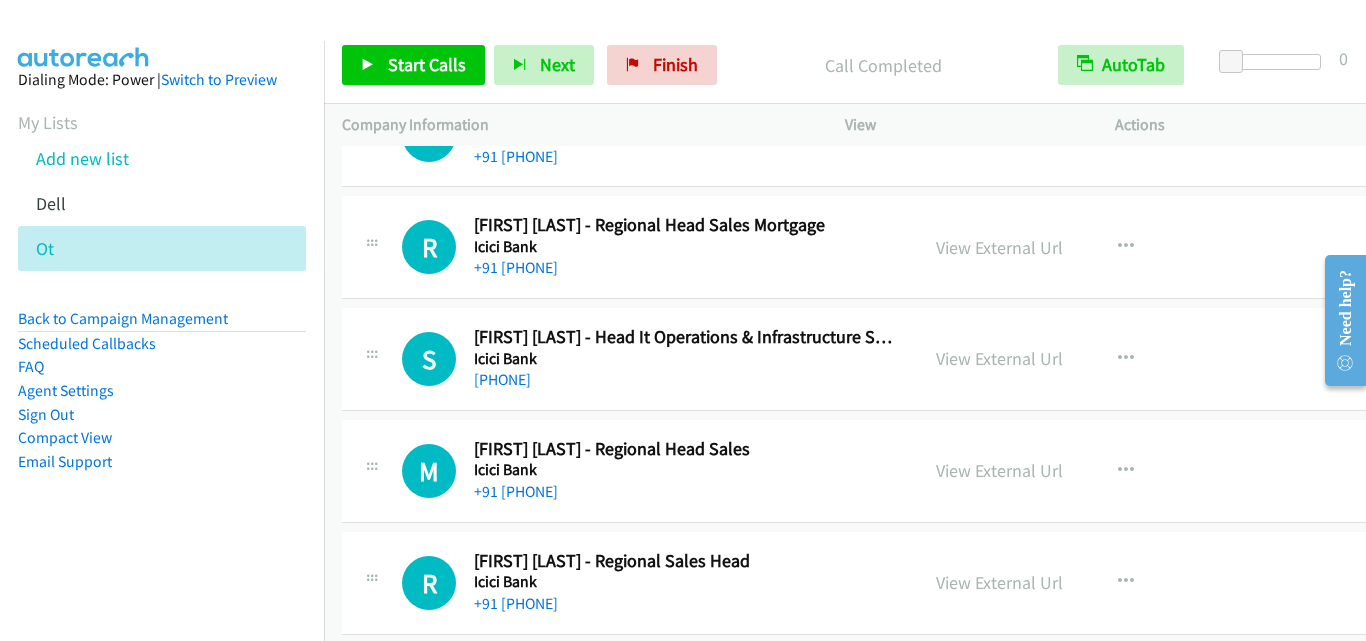 scroll, scrollTop: 8500, scrollLeft: 0, axis: vertical 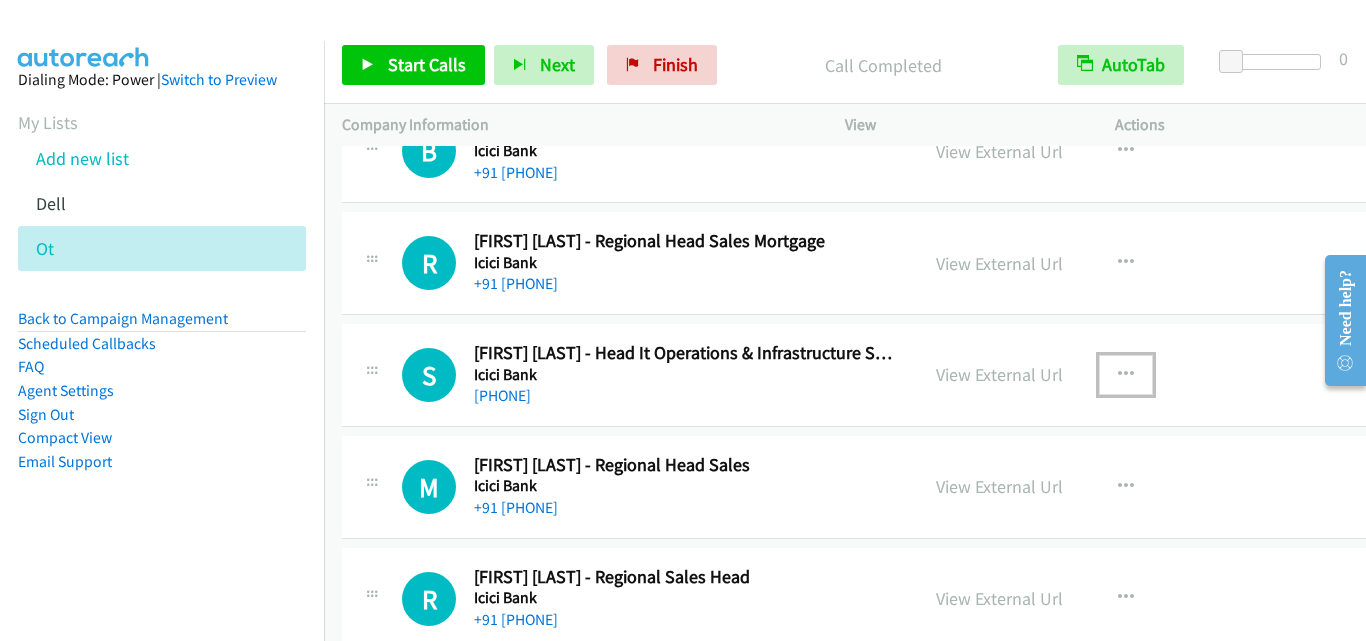 click at bounding box center (1126, 375) 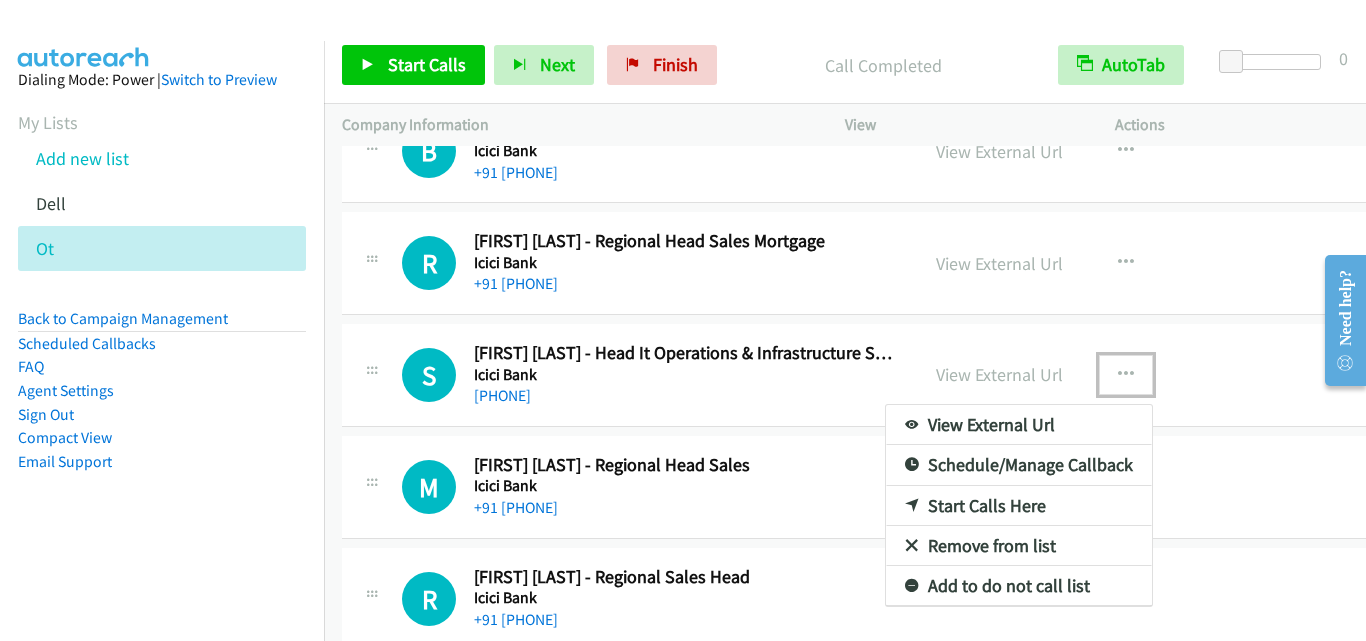 click on "Start Calls Here" at bounding box center (1019, 506) 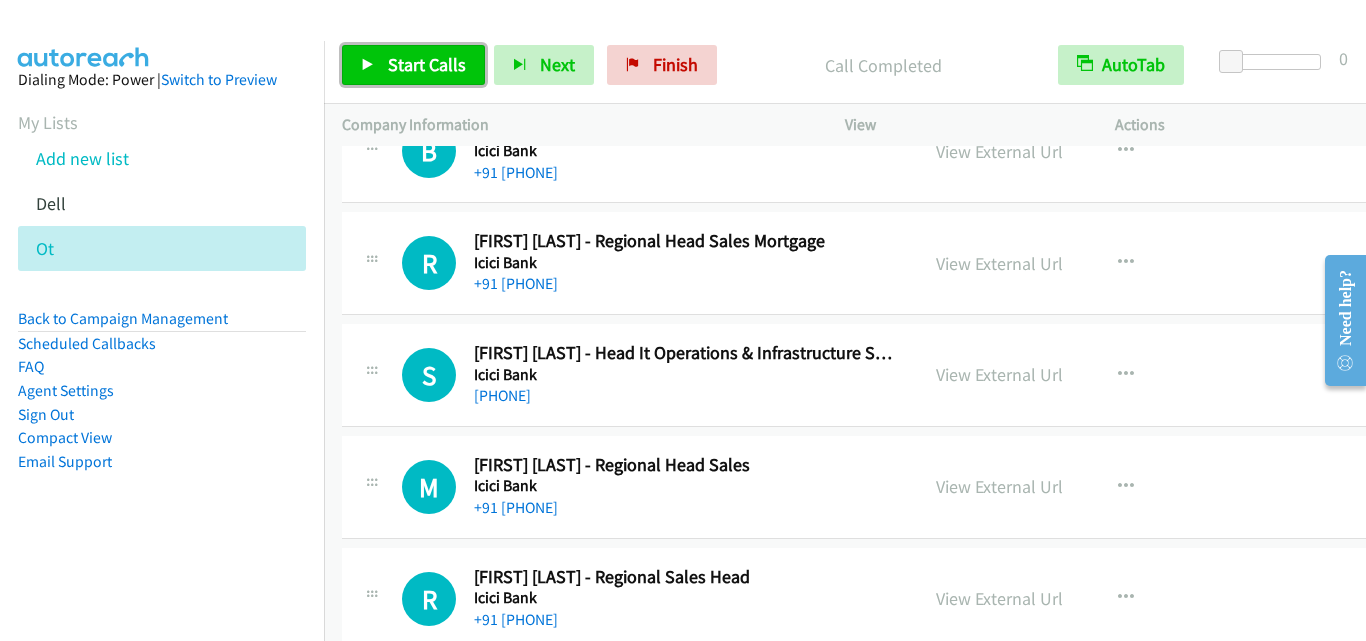 click on "Start Calls" at bounding box center [413, 65] 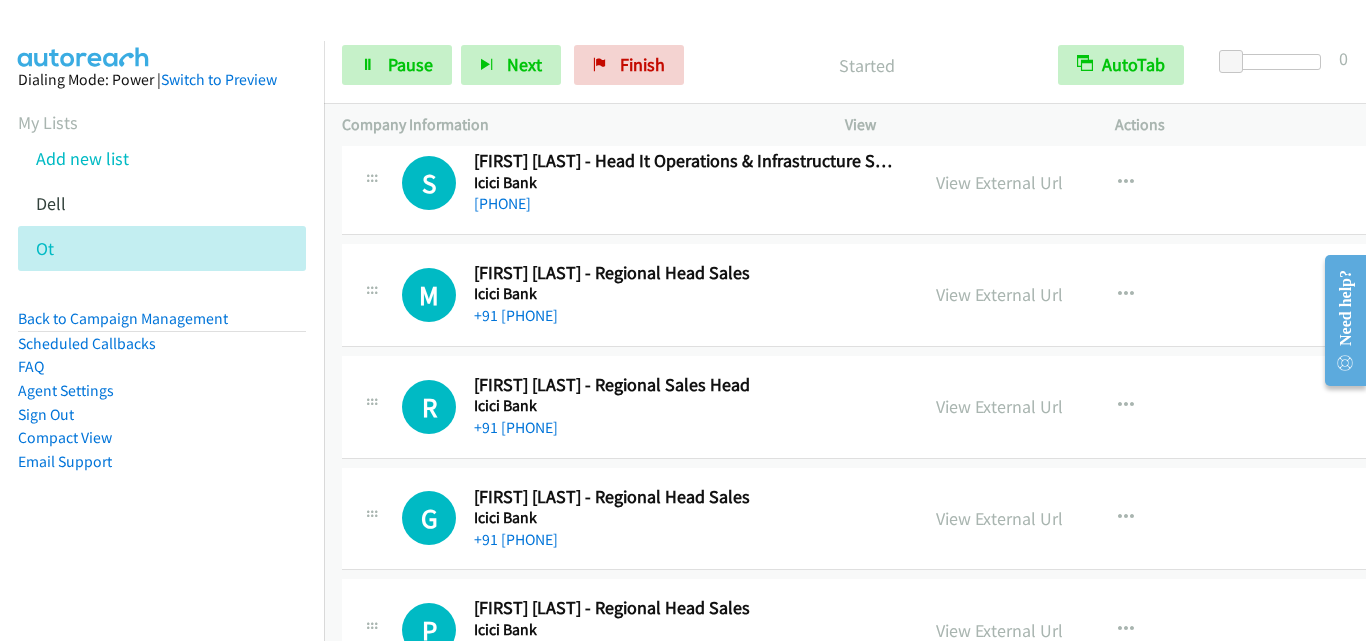 scroll, scrollTop: 8700, scrollLeft: 0, axis: vertical 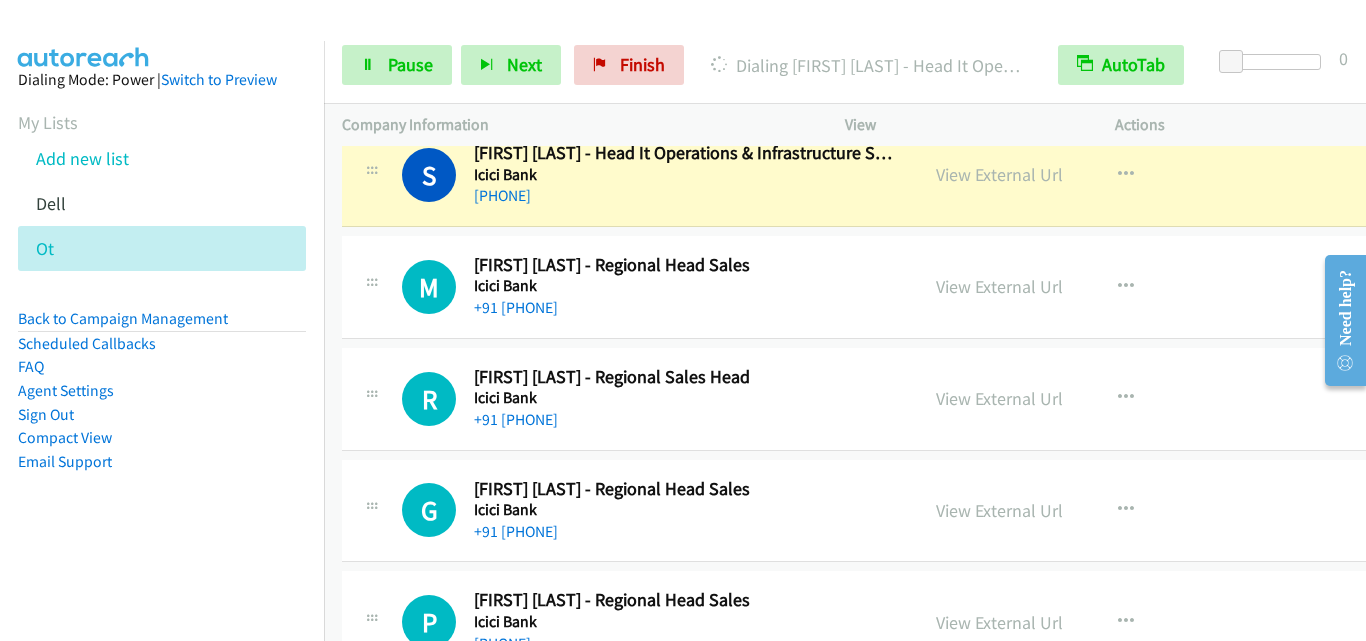 click on "Callback Scheduled
[FIRST] [LAST] - Head It Operations & Infrastructure Support   Digital Channels
Icici Bank
Asia/Calcutta
[PHONE]" at bounding box center (881, 175) 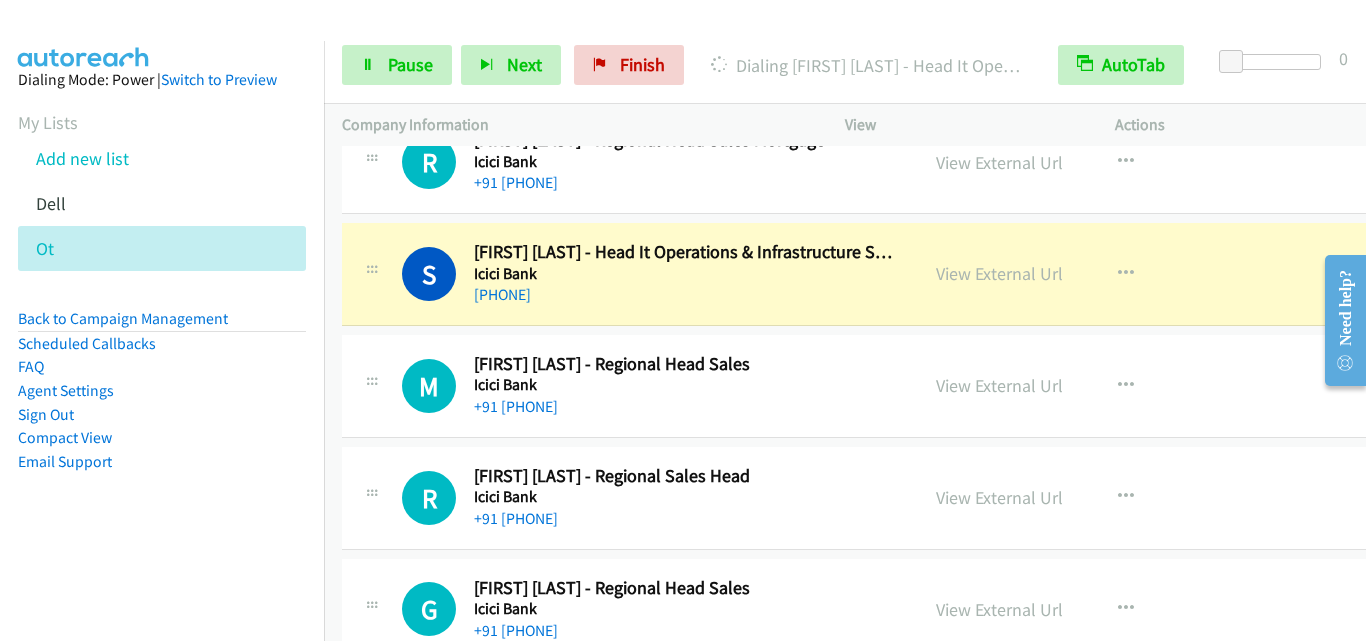 scroll, scrollTop: 8600, scrollLeft: 0, axis: vertical 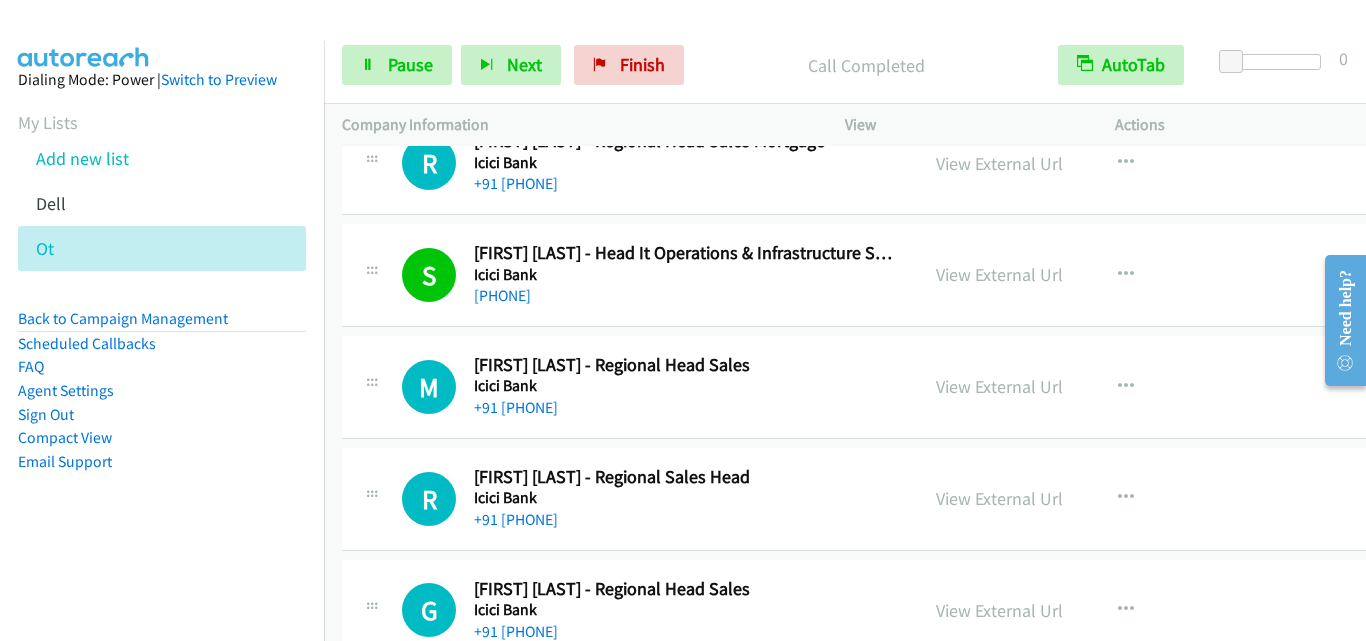 click on "Callback Scheduled
[FIRST] [LAST] - Regional Head Sales
Icici Bank
Asia/Calcutta
[PHONE]" at bounding box center (881, 387) 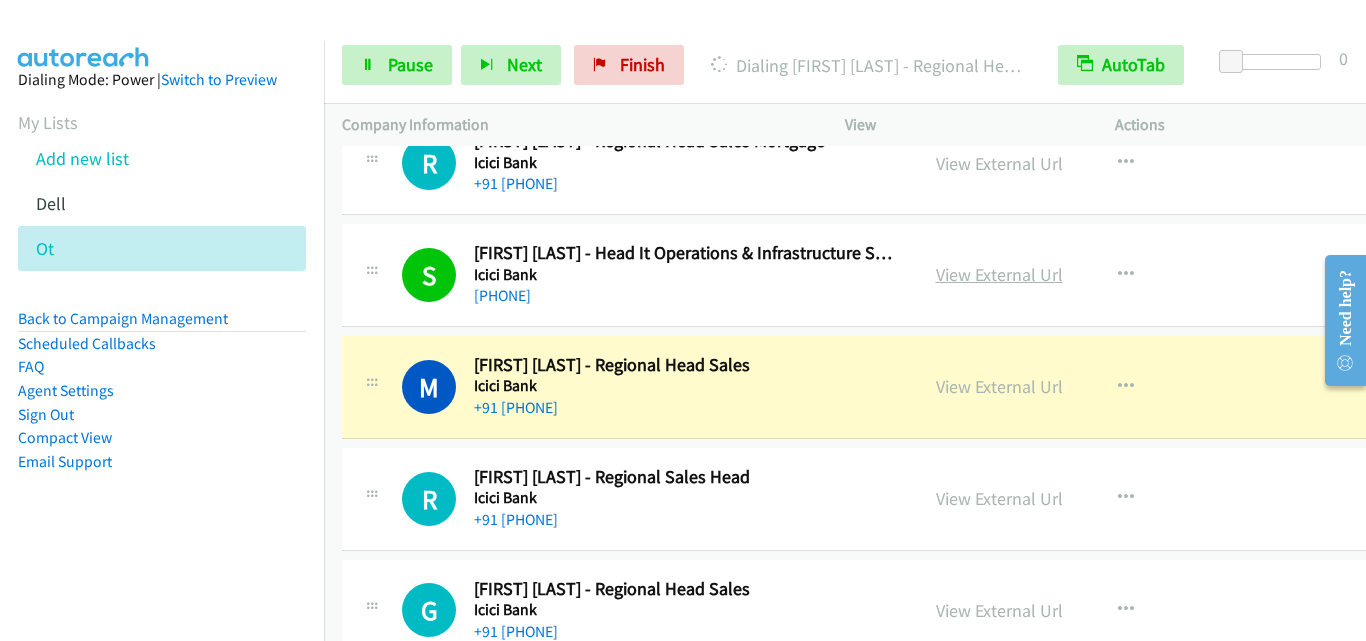 click on "View External Url" at bounding box center (999, 274) 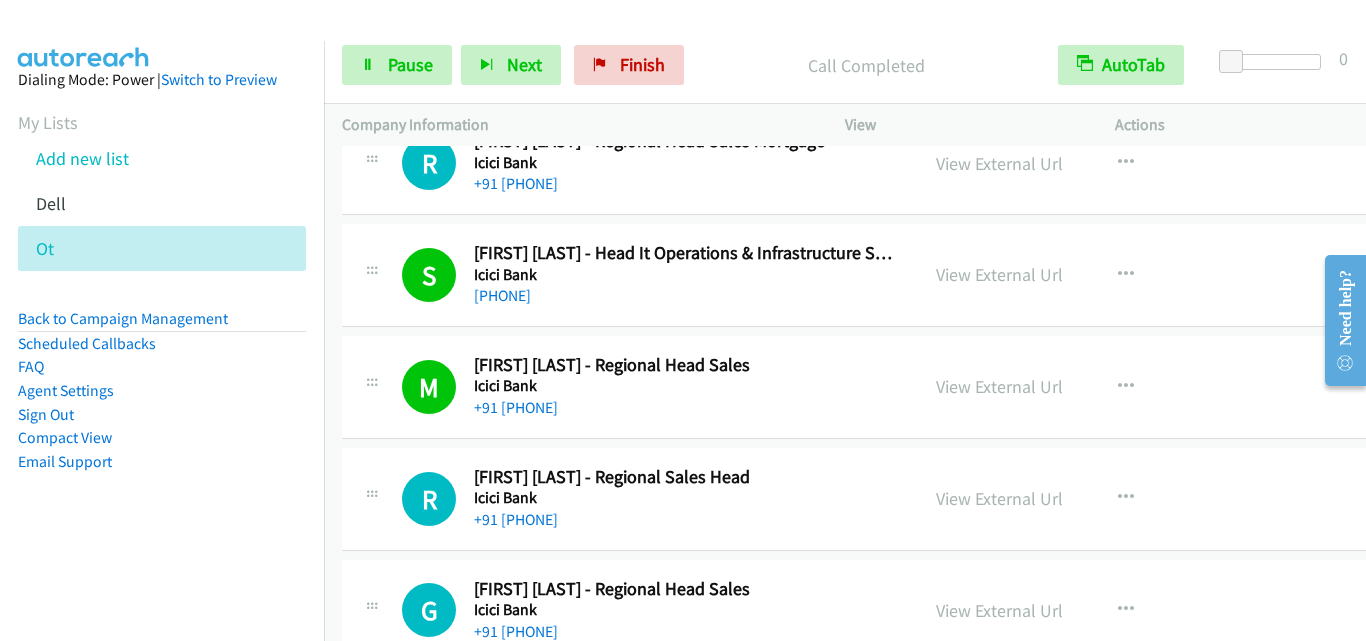 click on "R
Callback Scheduled
[FIRST] [LAST] - Regional Sales Head
Icici Bank
Asia/Calcutta
[PHONE]
View External Url
View External Url
Schedule/Manage Callback
Start Calls Here
Remove from list
Add to do not call list
Reset Call Status" at bounding box center [881, 499] 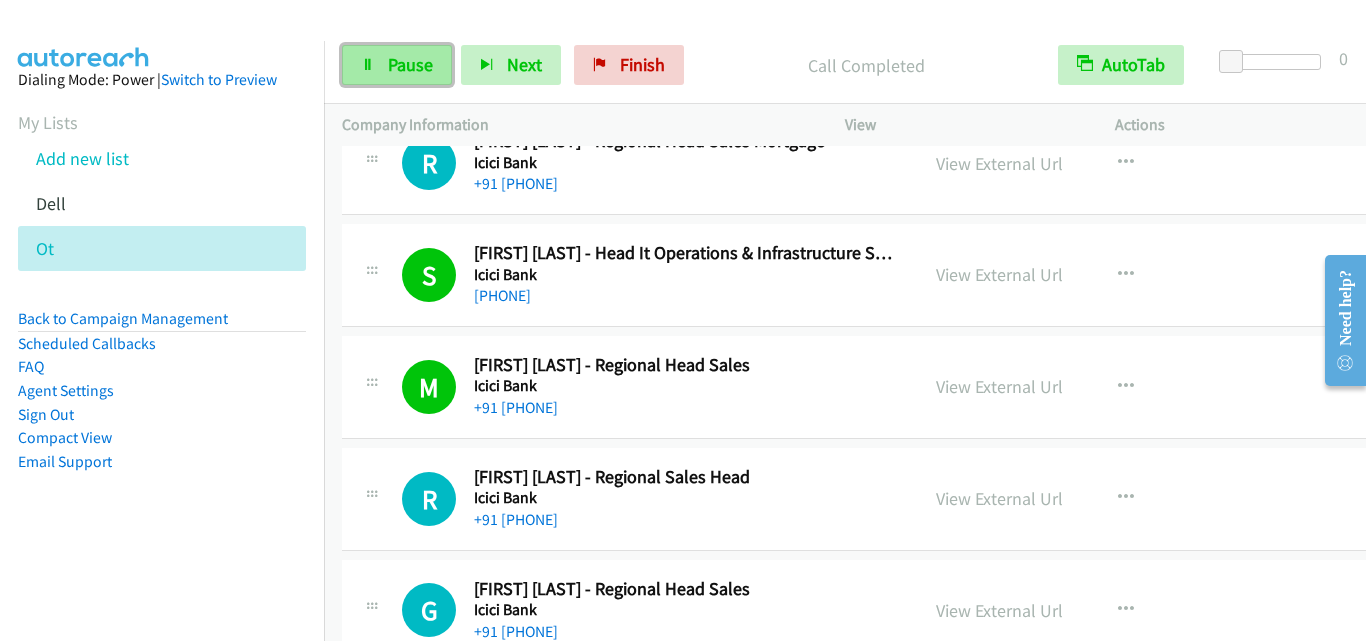click on "Pause" at bounding box center [410, 64] 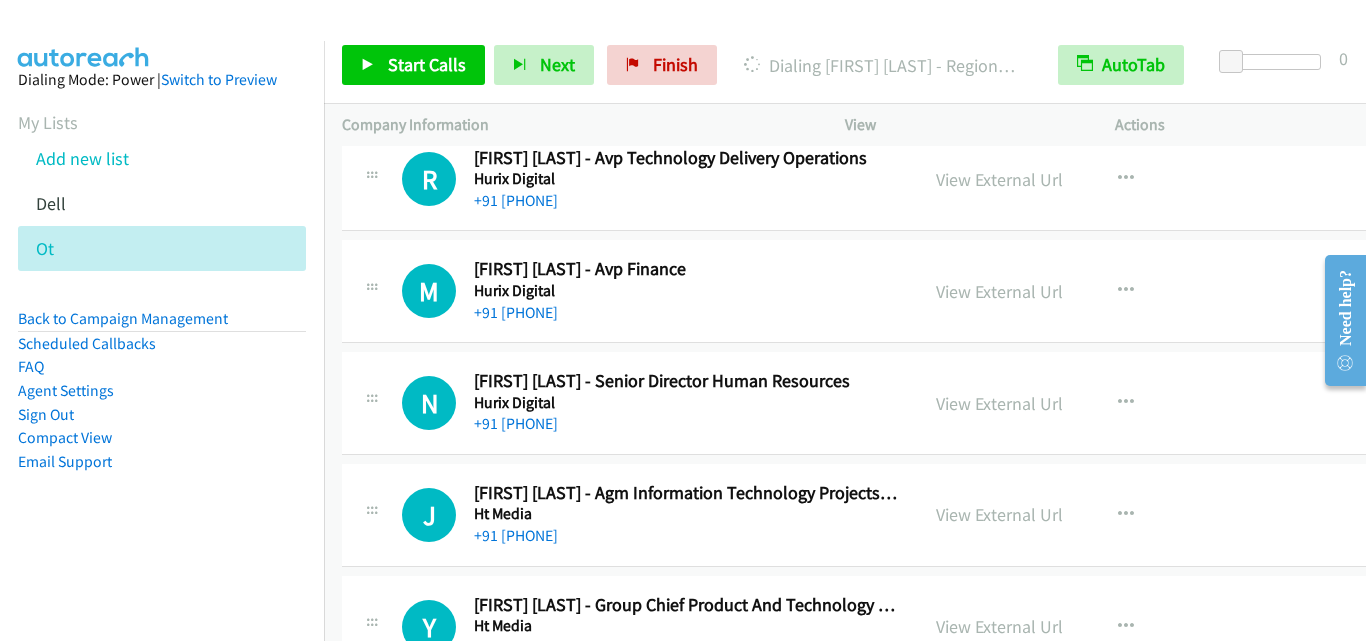 scroll, scrollTop: 10900, scrollLeft: 0, axis: vertical 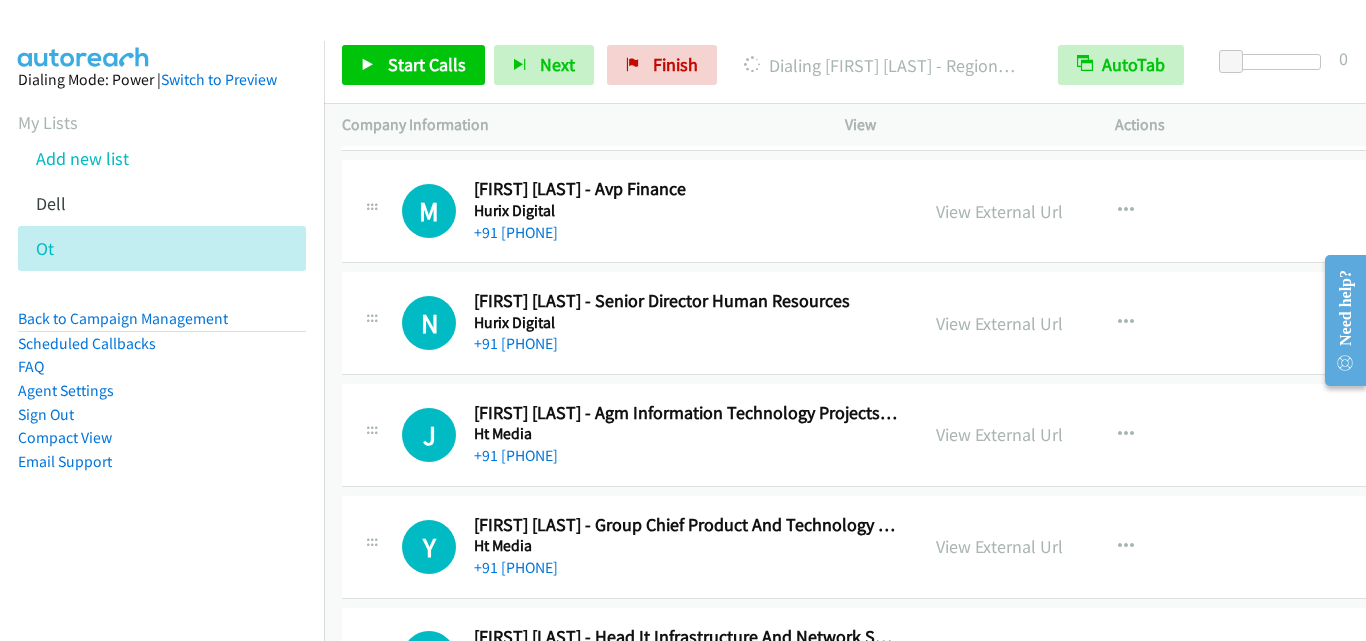 click at bounding box center [372, 434] 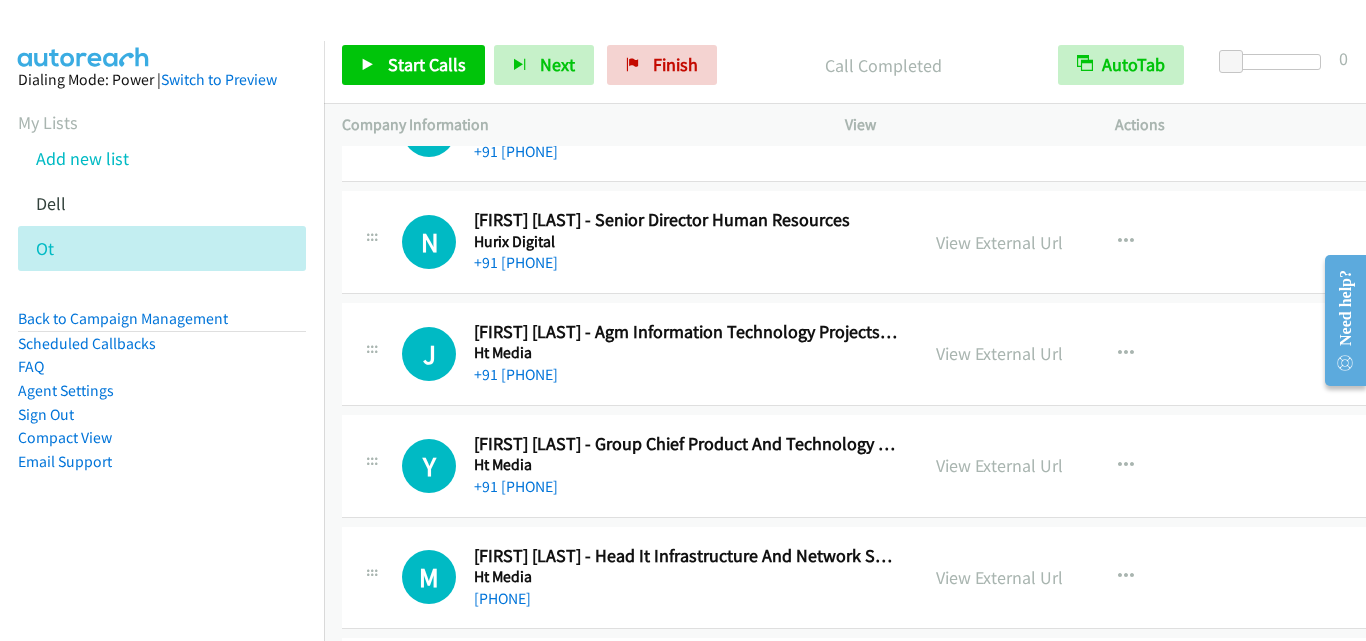 scroll, scrollTop: 11000, scrollLeft: 0, axis: vertical 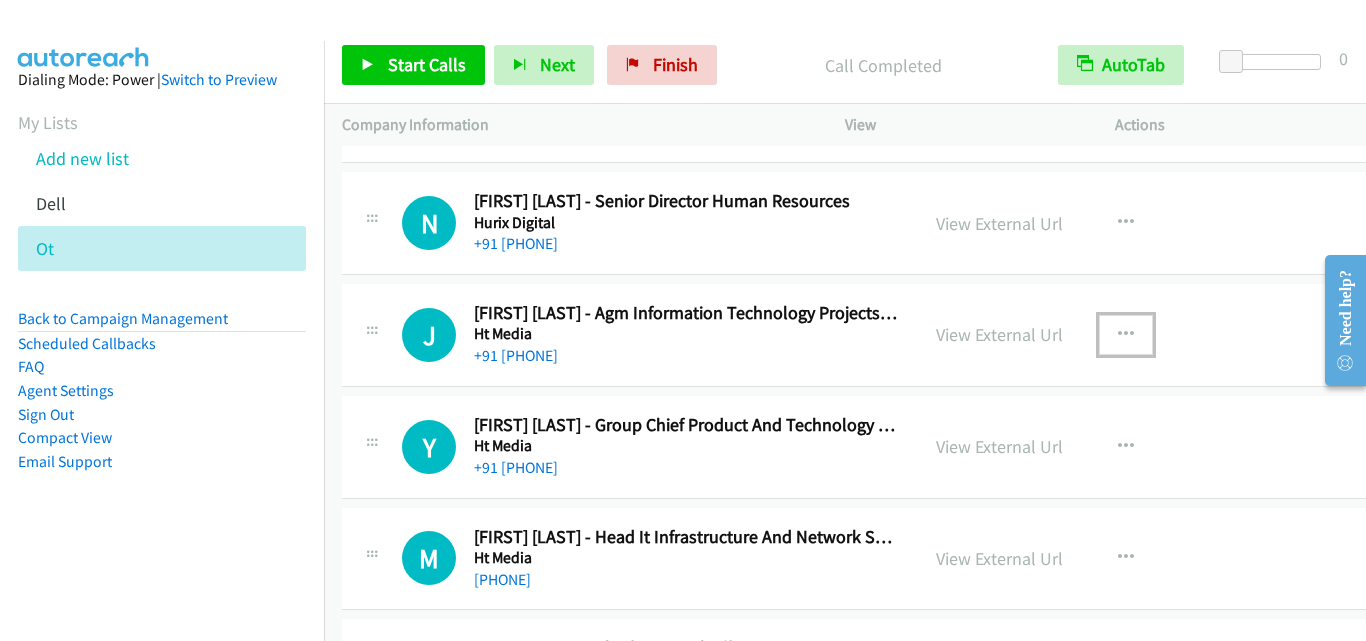 click at bounding box center (1126, 335) 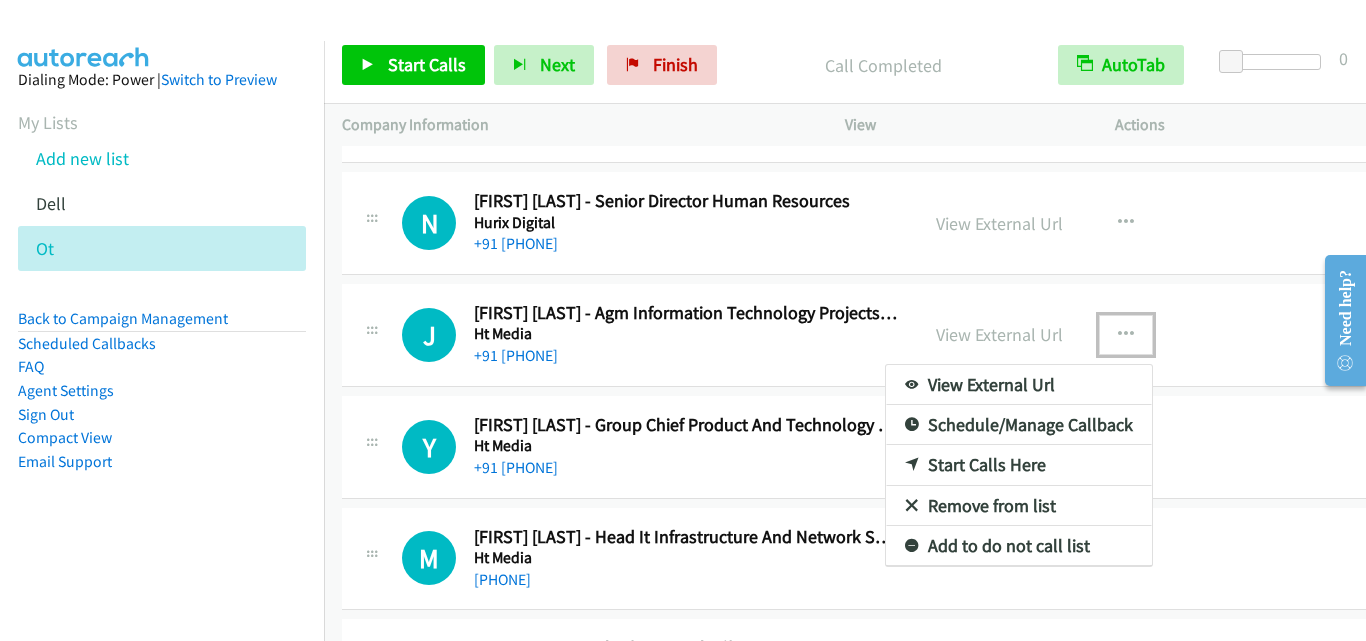 click on "Start Calls Here" at bounding box center (1019, 465) 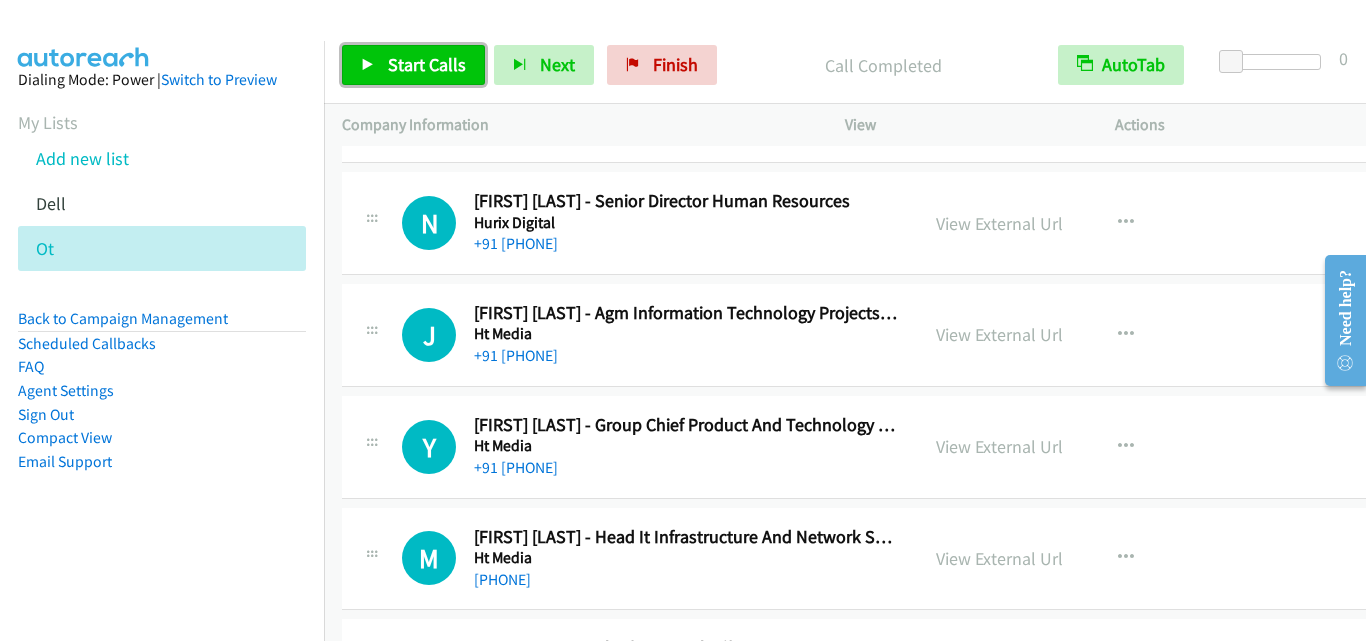 click on "Start Calls" at bounding box center (427, 64) 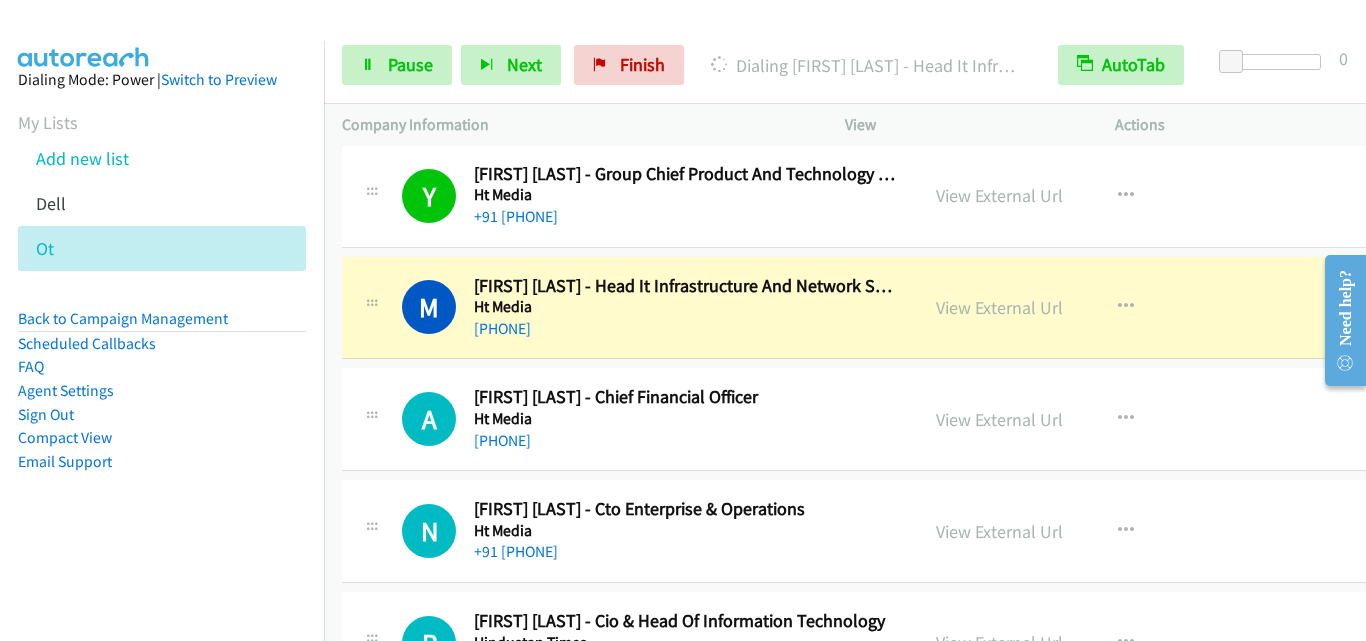 scroll, scrollTop: 11300, scrollLeft: 0, axis: vertical 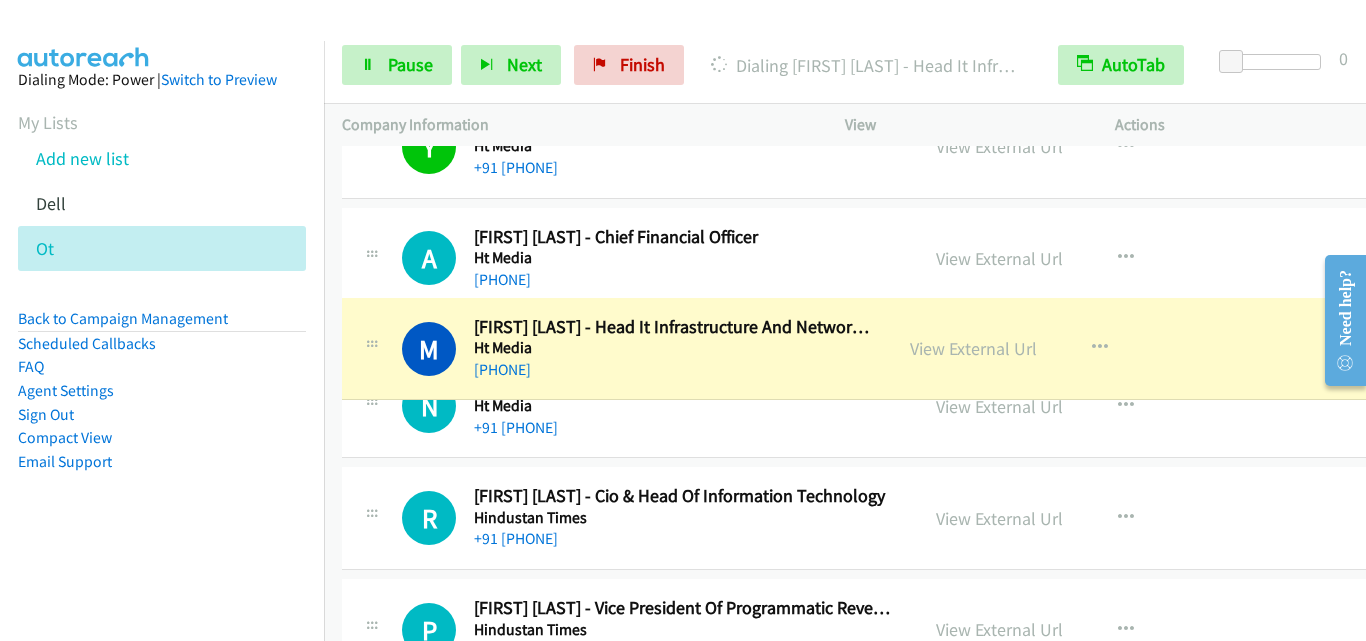 drag, startPoint x: 832, startPoint y: 260, endPoint x: 830, endPoint y: 350, distance: 90.02222 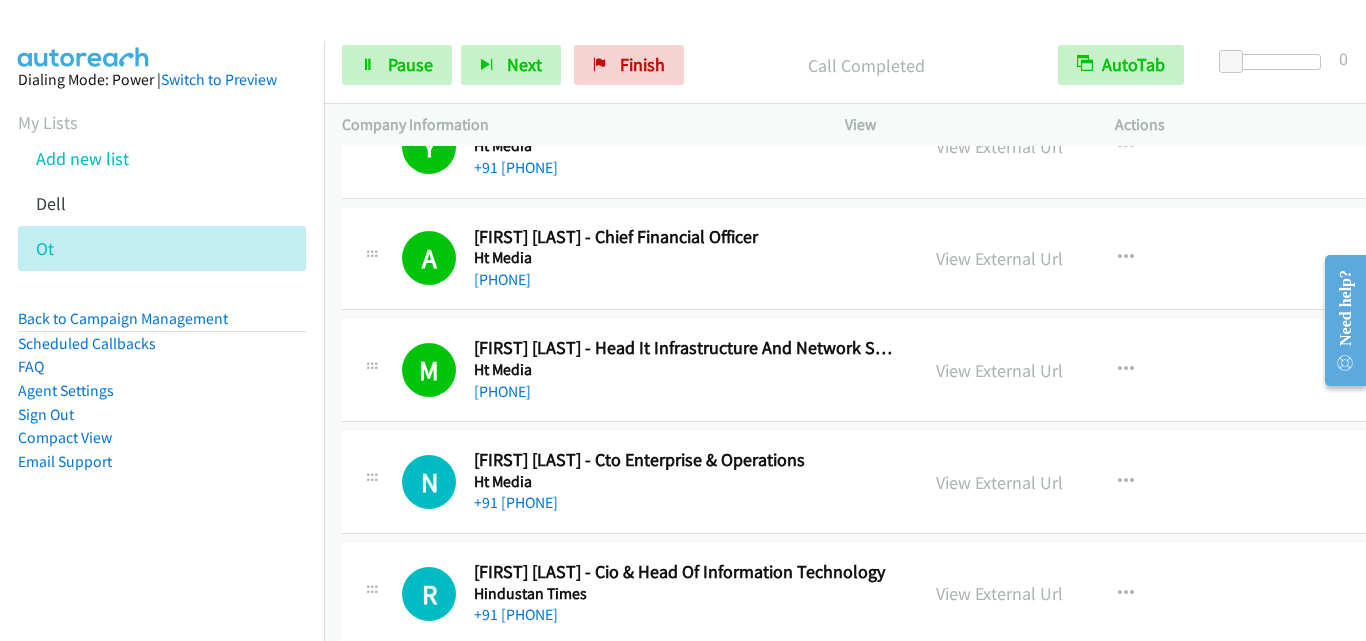 scroll, scrollTop: 11400, scrollLeft: 0, axis: vertical 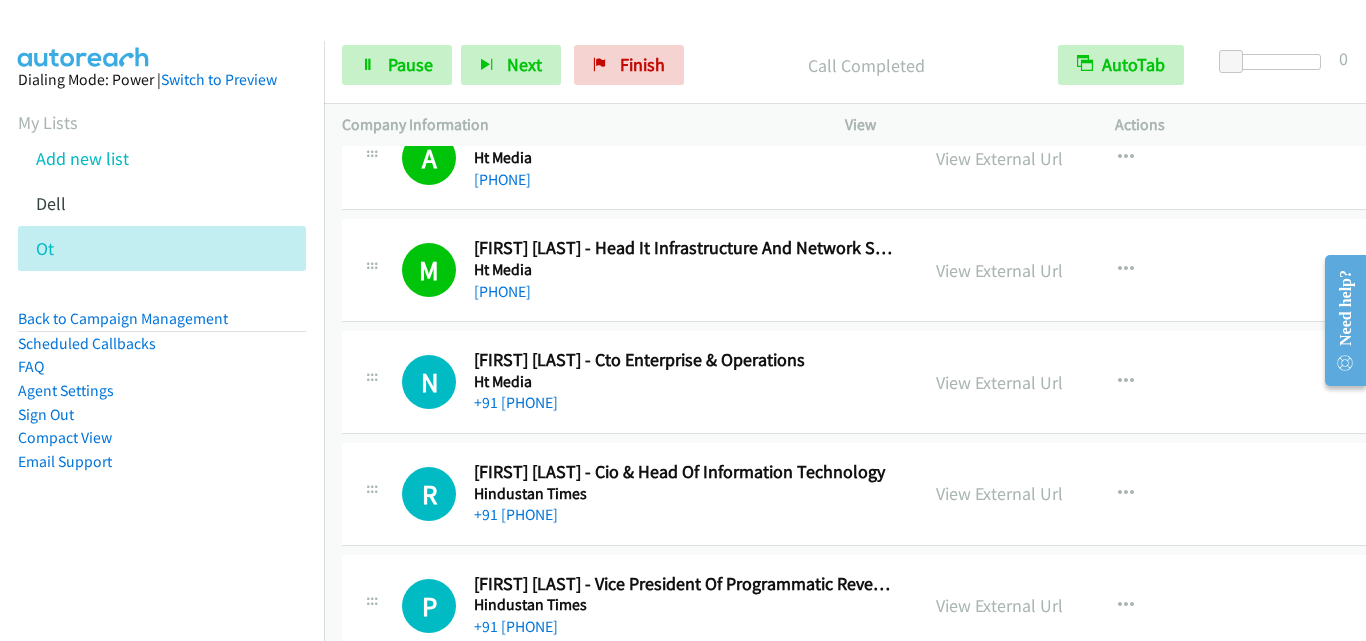 click on "Callback Scheduled
[FIRST] [LAST] - Cto    Enterprise & Operations
Ht Media
Asia/Calcutta
[PHONE]" at bounding box center (630, 382) 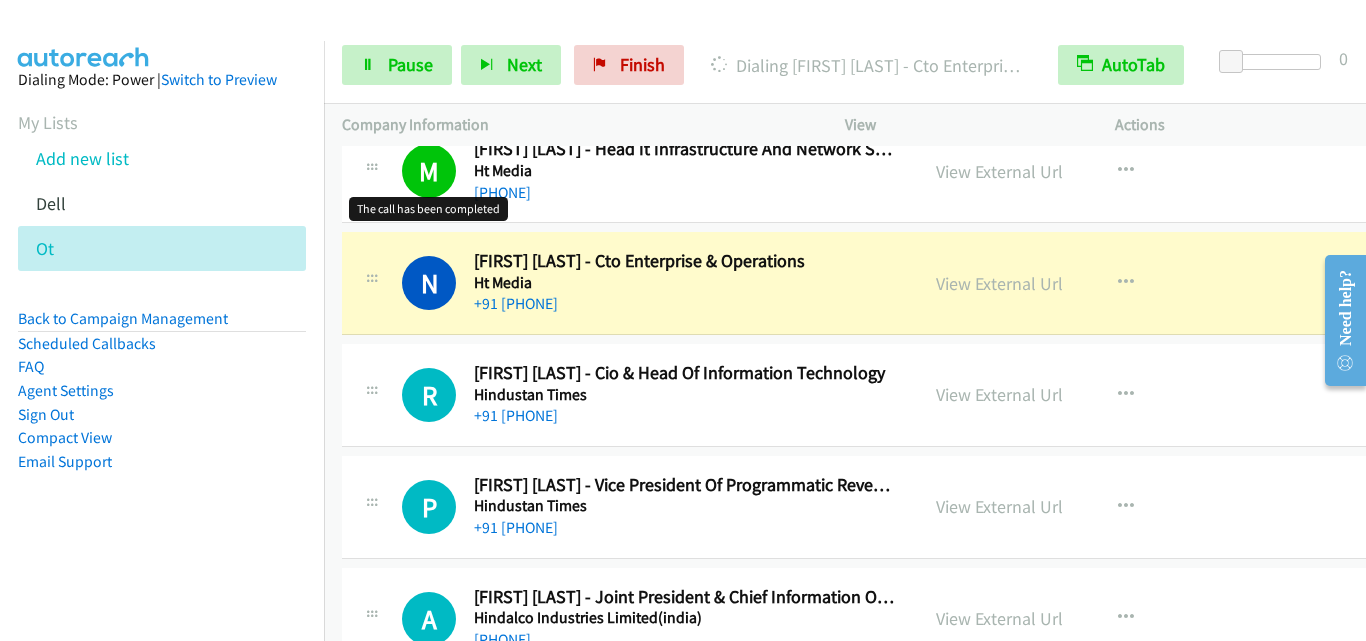 scroll, scrollTop: 11500, scrollLeft: 0, axis: vertical 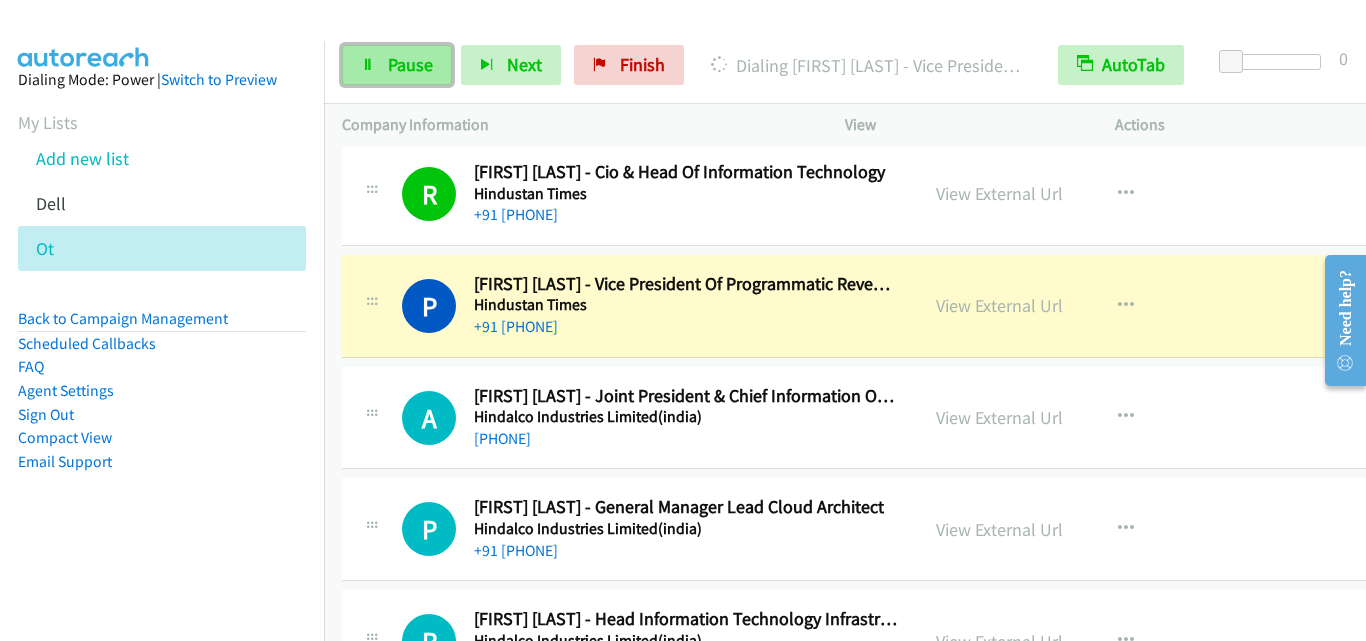 click on "Pause" at bounding box center [397, 65] 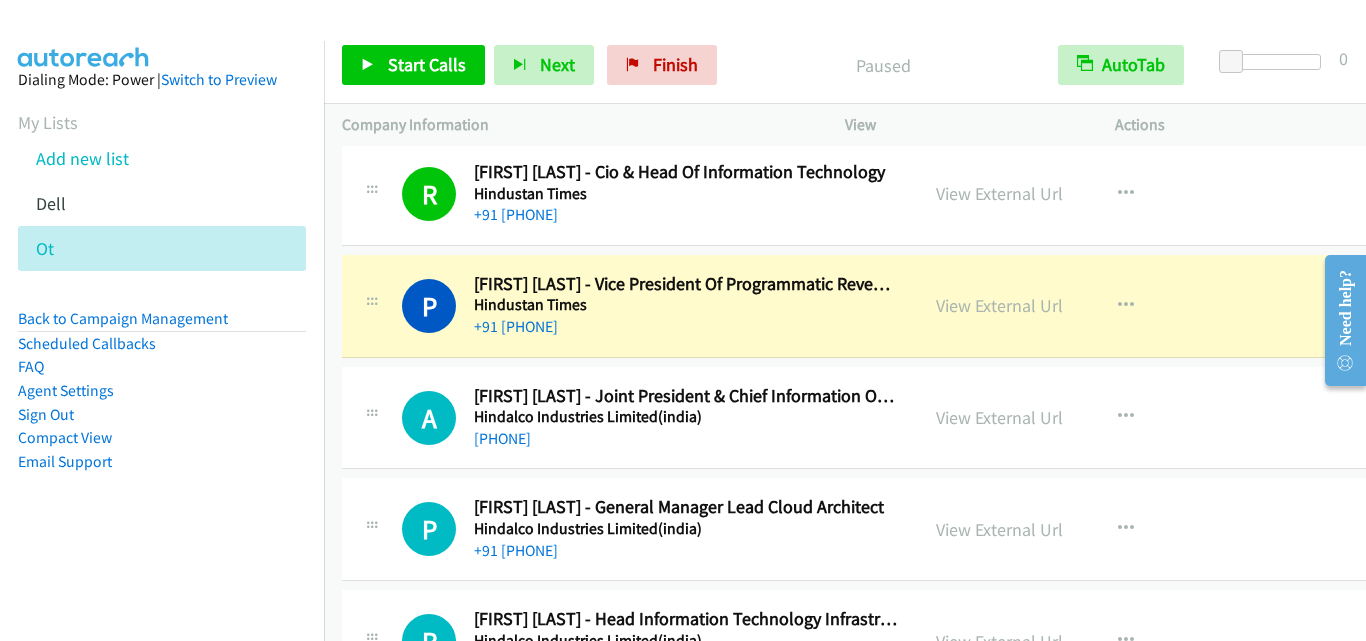 click on "P
Callback Scheduled
[FIRST] [LAST] - Vice President Of Programmatic Revenue, Audience Business, Pricing, Ad Operations & Ad Technology
Hindustan Times
Asia/Calcutta
+91 [PHONE]
View External Url
View External Url
Schedule/Manage Callback
Start Calls Here
Remove from list
Add to do not call list
Reset Call Status" at bounding box center (881, 306) 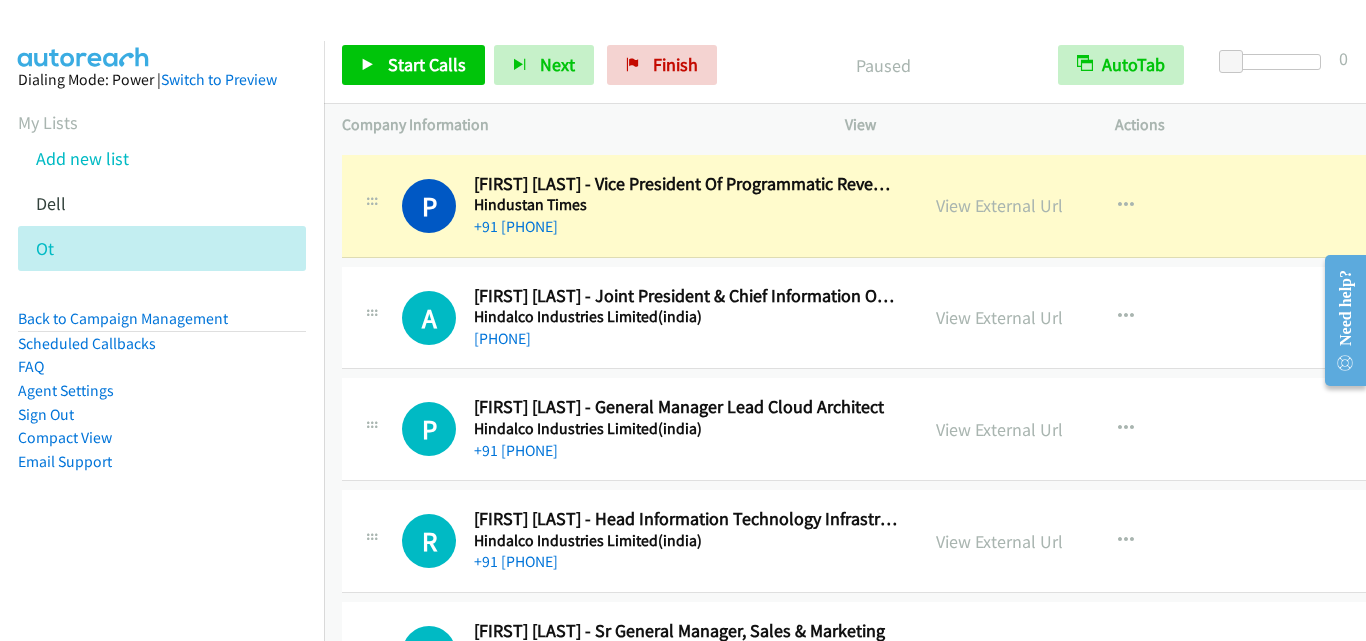drag, startPoint x: 393, startPoint y: 382, endPoint x: 417, endPoint y: 375, distance: 25 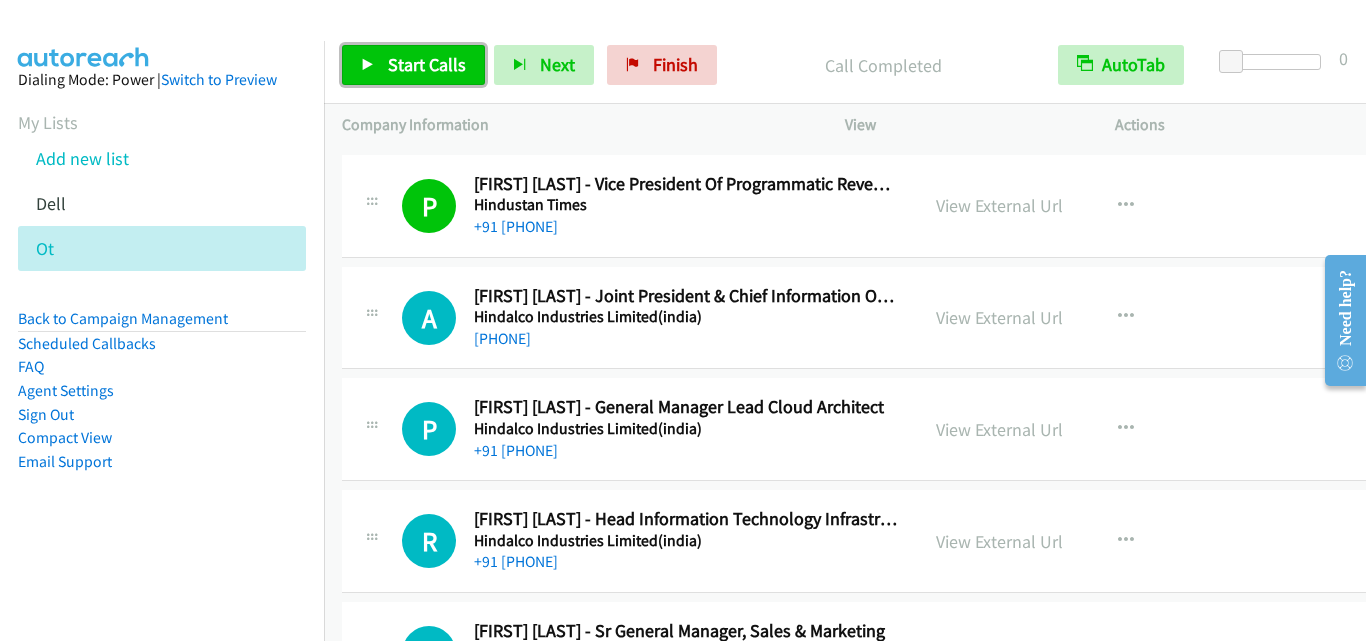 click on "Start Calls" at bounding box center [427, 64] 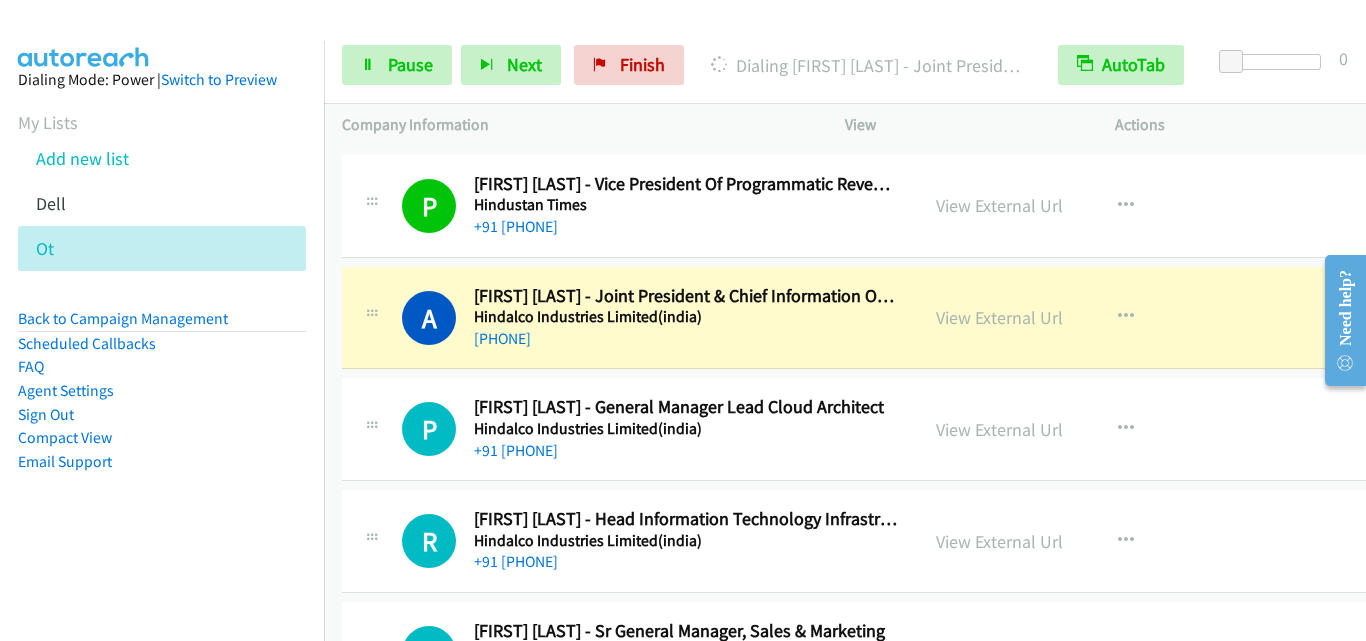 drag, startPoint x: 376, startPoint y: 406, endPoint x: 397, endPoint y: 404, distance: 21.095022 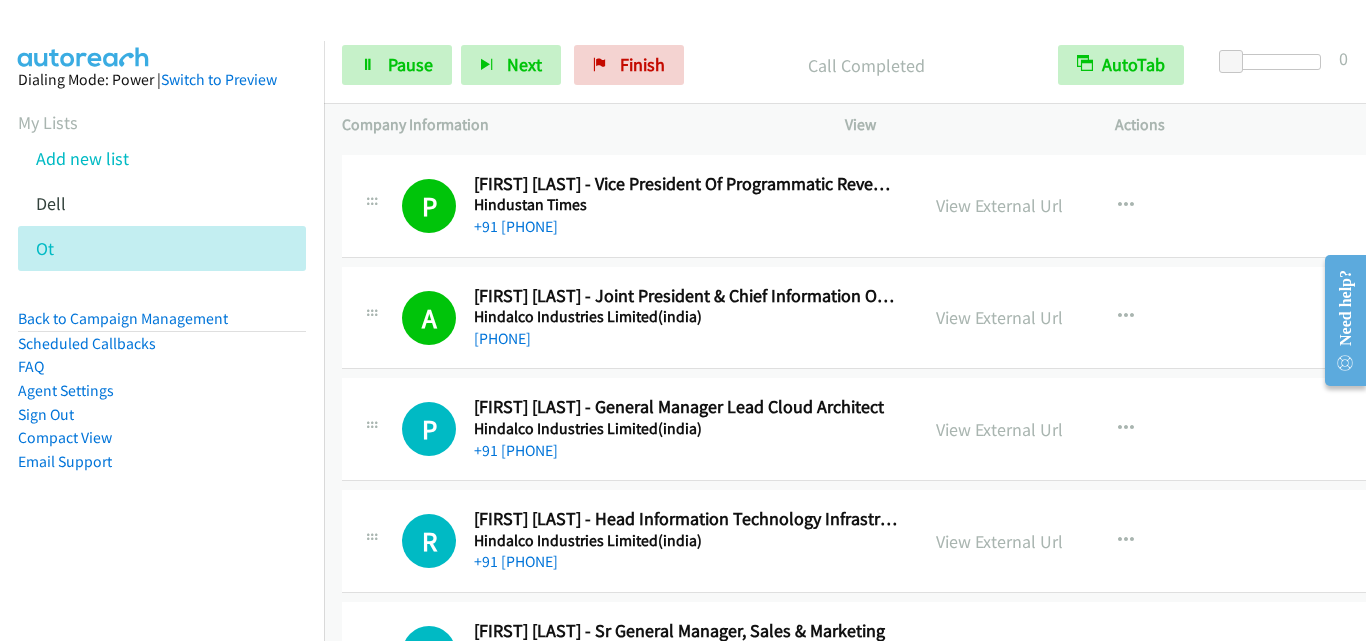 click on "Callback Scheduled
[FIRST] [LAST] - General Manager Lead Cloud Architect
Hindalco Industries Limited(india)
Asia/Calcutta
[PHONE]" at bounding box center [630, 429] 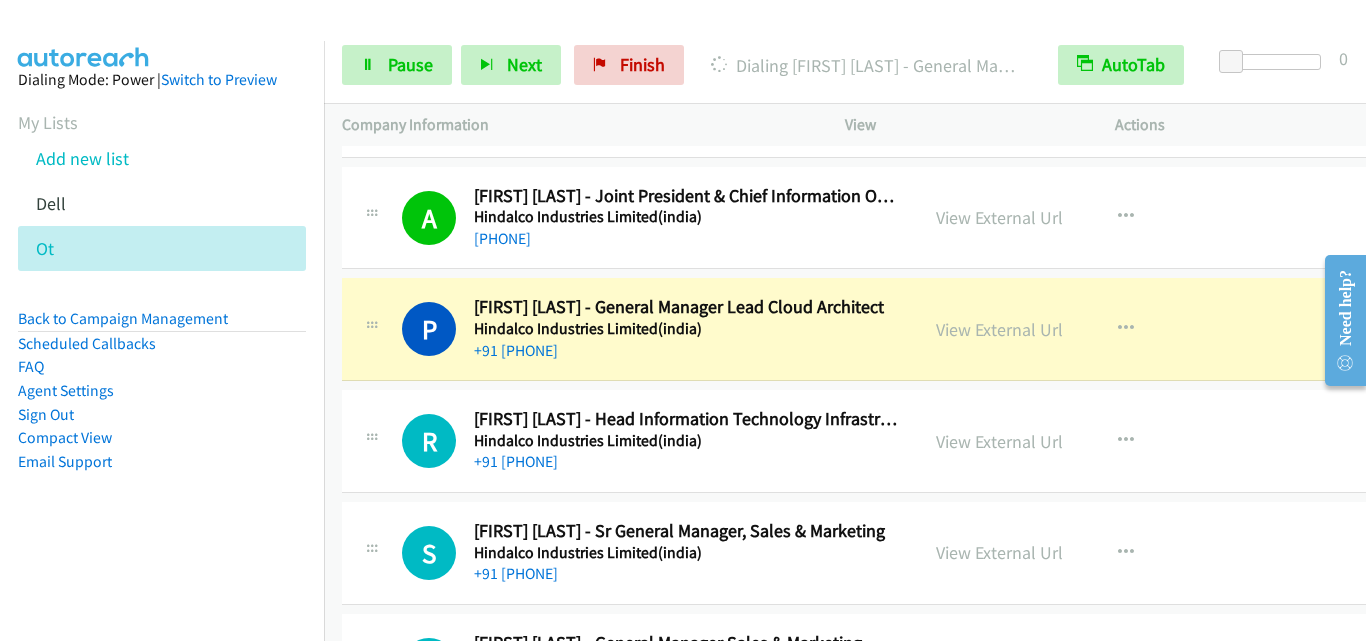click on "Callback Scheduled
[FIRST] [LAST] - General Manager Lead Cloud Architect
Hindalco Industries Limited(india)
Asia/Calcutta
[PHONE]" at bounding box center [630, 329] 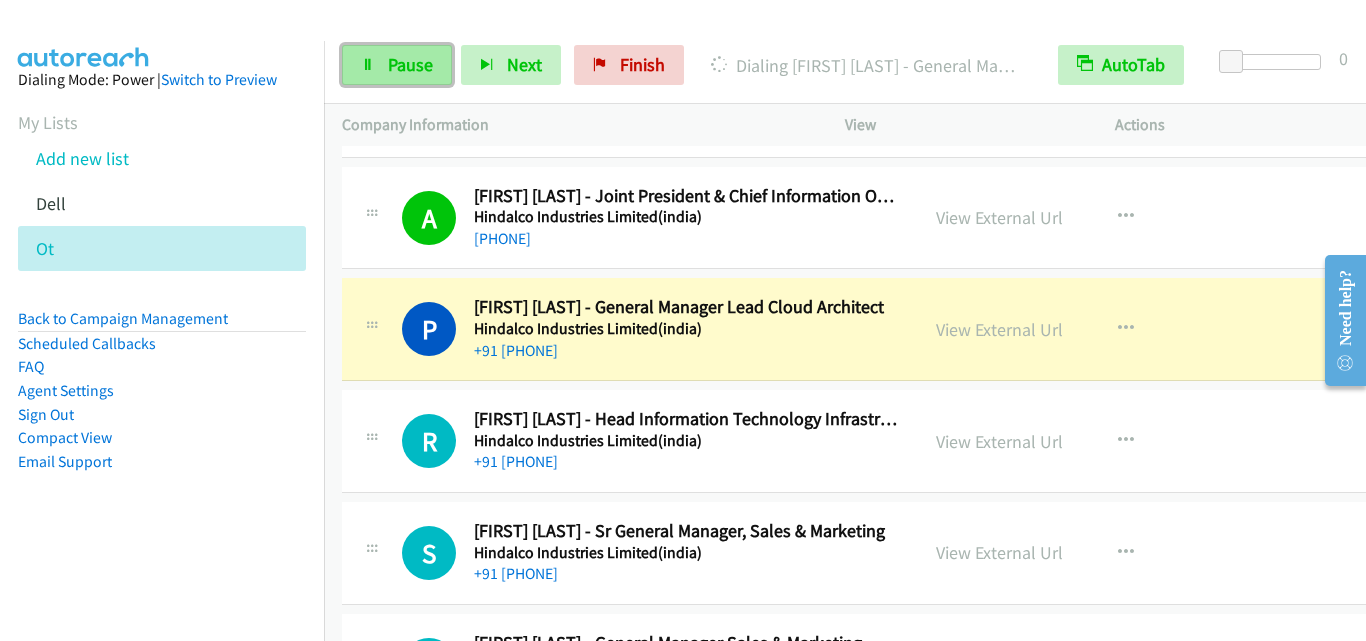 click on "Pause" at bounding box center (410, 64) 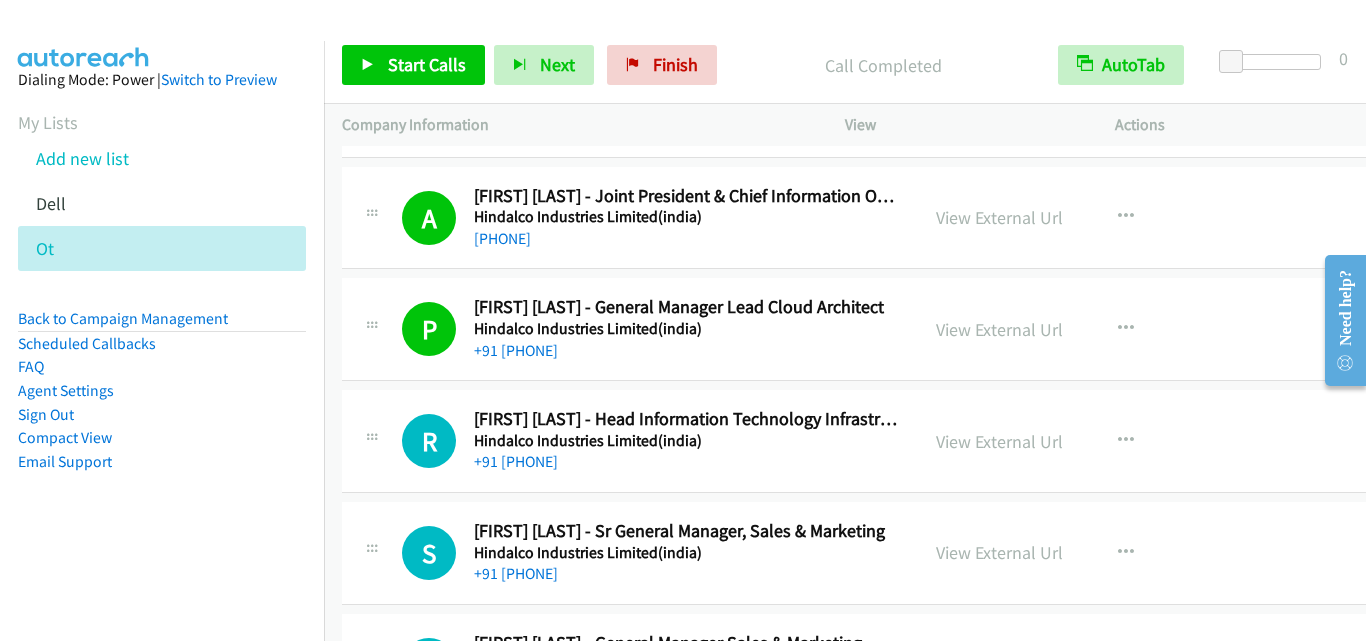 click on "P
Callback Scheduled
[FIRST] [LAST] - General Manager Lead Cloud Architect
Hindalco Industries Limited(india)
Asia/Calcutta
+91 [PHONE]
View External Url
View External Url
Schedule/Manage Callback
Start Calls Here
Remove from list
Add to do not call list
Reset Call Status" at bounding box center (881, 330) 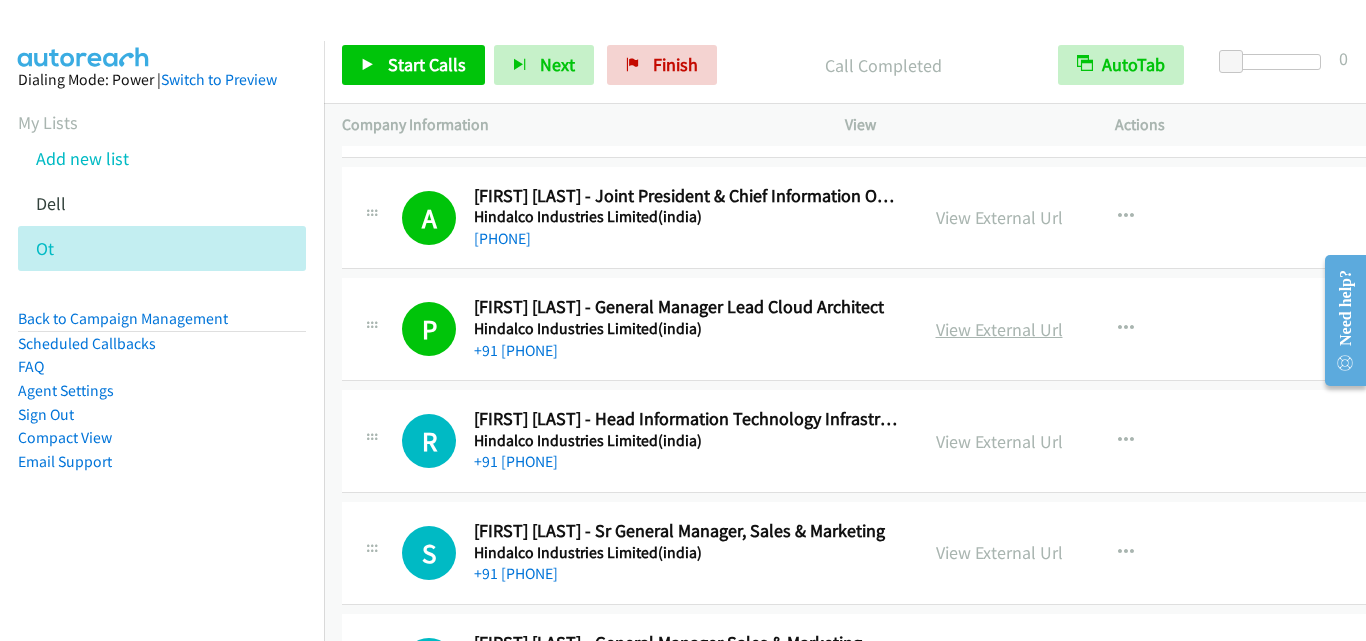 click on "View External Url" at bounding box center [999, 329] 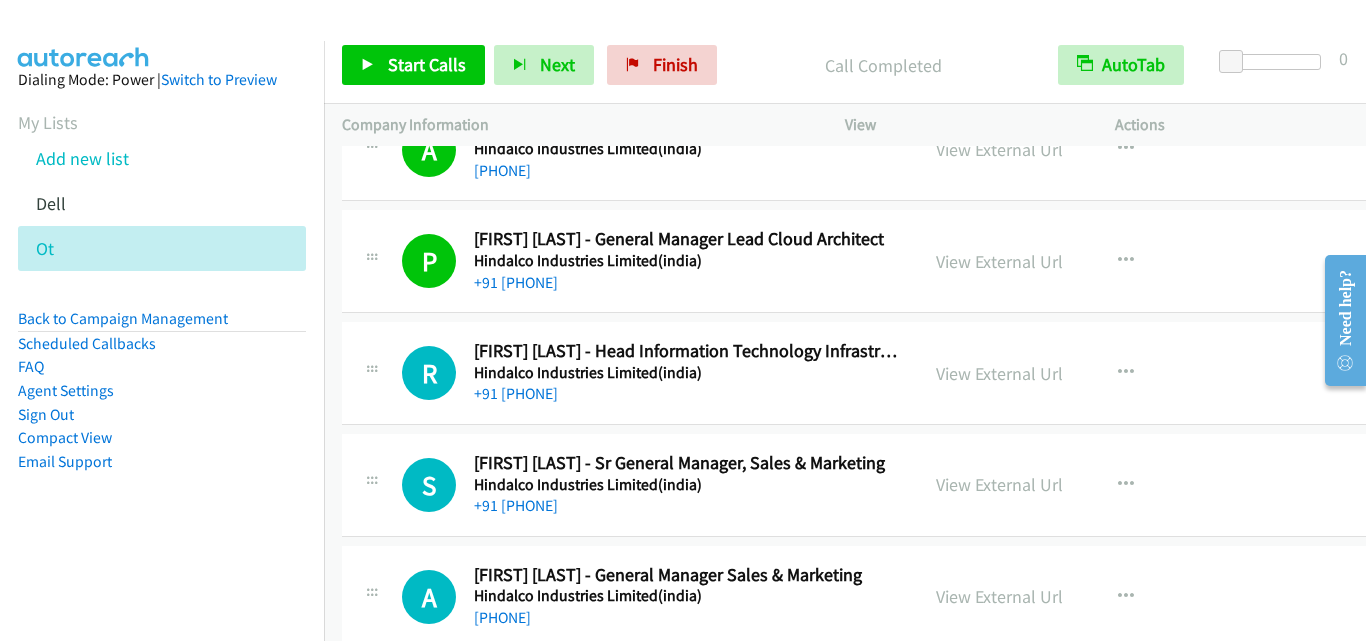 scroll, scrollTop: 12000, scrollLeft: 0, axis: vertical 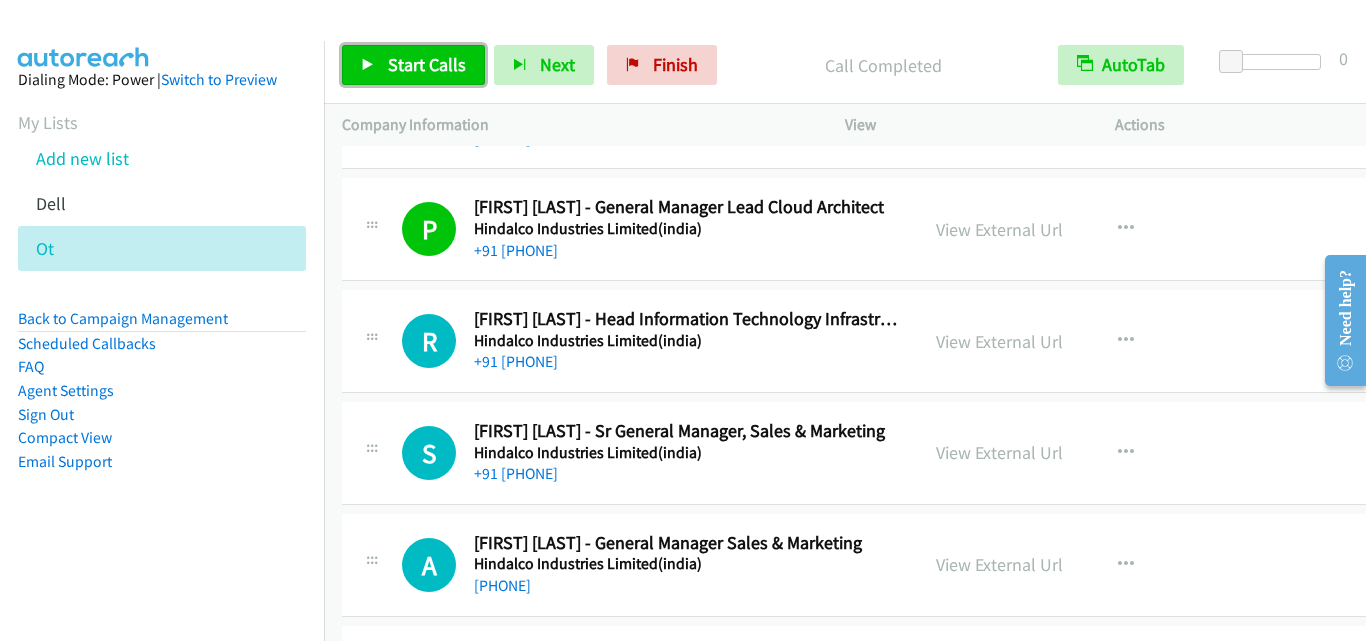 click on "Start Calls" at bounding box center (427, 64) 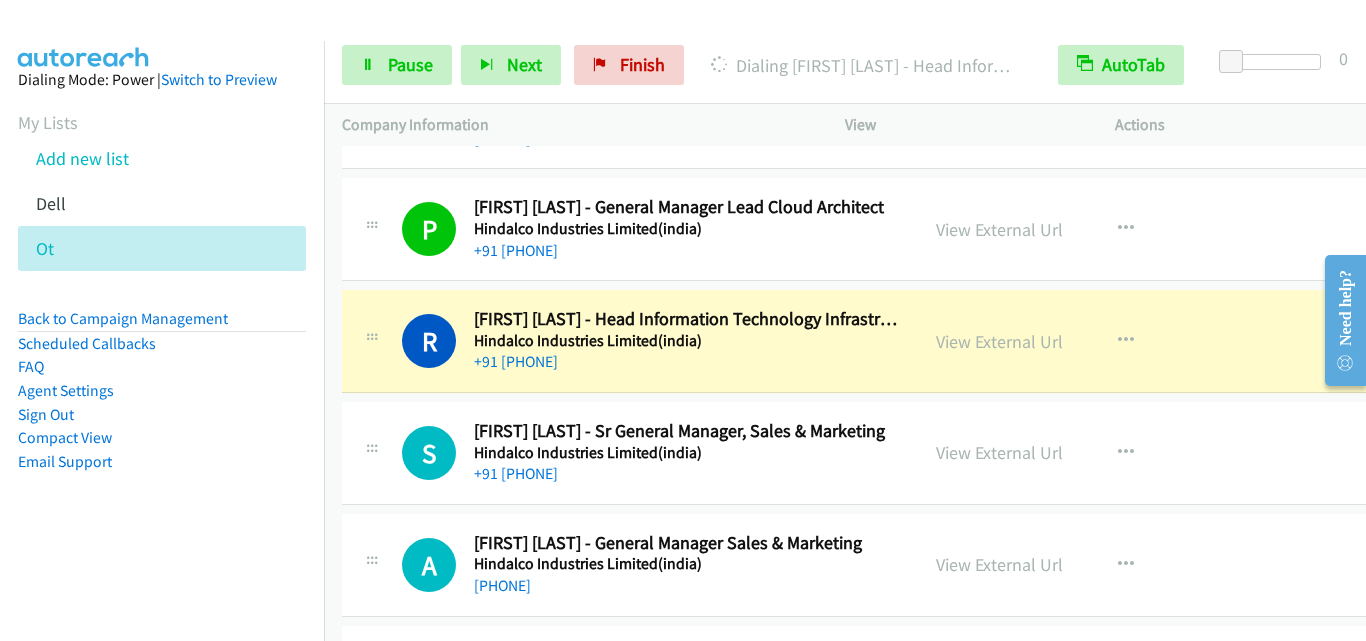 click on "S
Callback Scheduled
[FIRST] [LAST] - Sr General Manager, Sales & Marketing
Hindalco Industries Limited(india)
Asia/Calcutta
+91 [PHONE]
View External Url
View External Url
Schedule/Manage Callback
Start Calls Here
Remove from list
Add to do not call list
Reset Call Status" at bounding box center (881, 453) 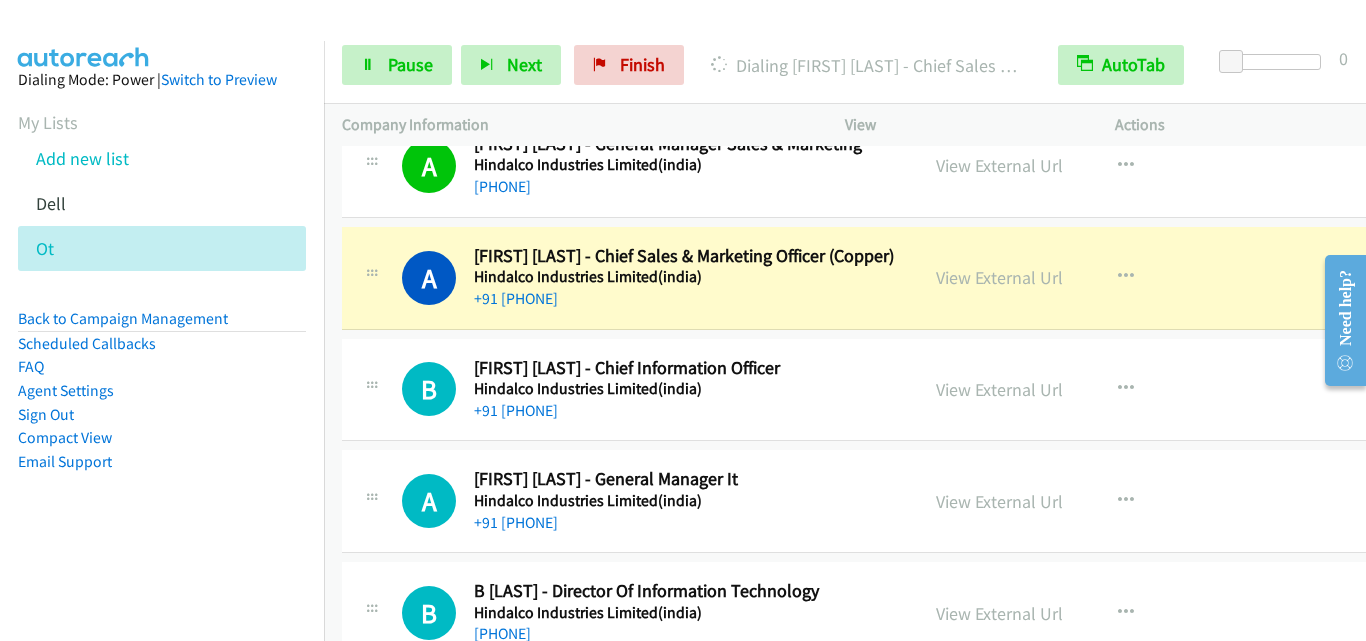 scroll, scrollTop: 12400, scrollLeft: 0, axis: vertical 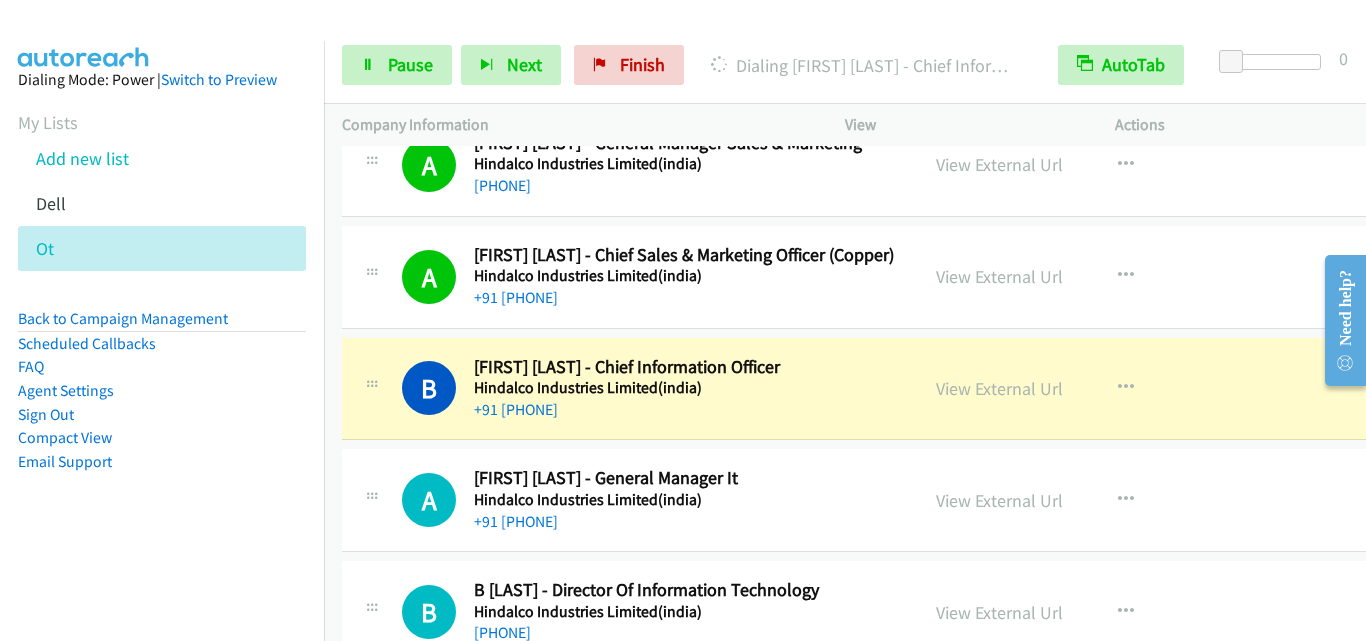 drag, startPoint x: 341, startPoint y: 451, endPoint x: 367, endPoint y: 459, distance: 27.202942 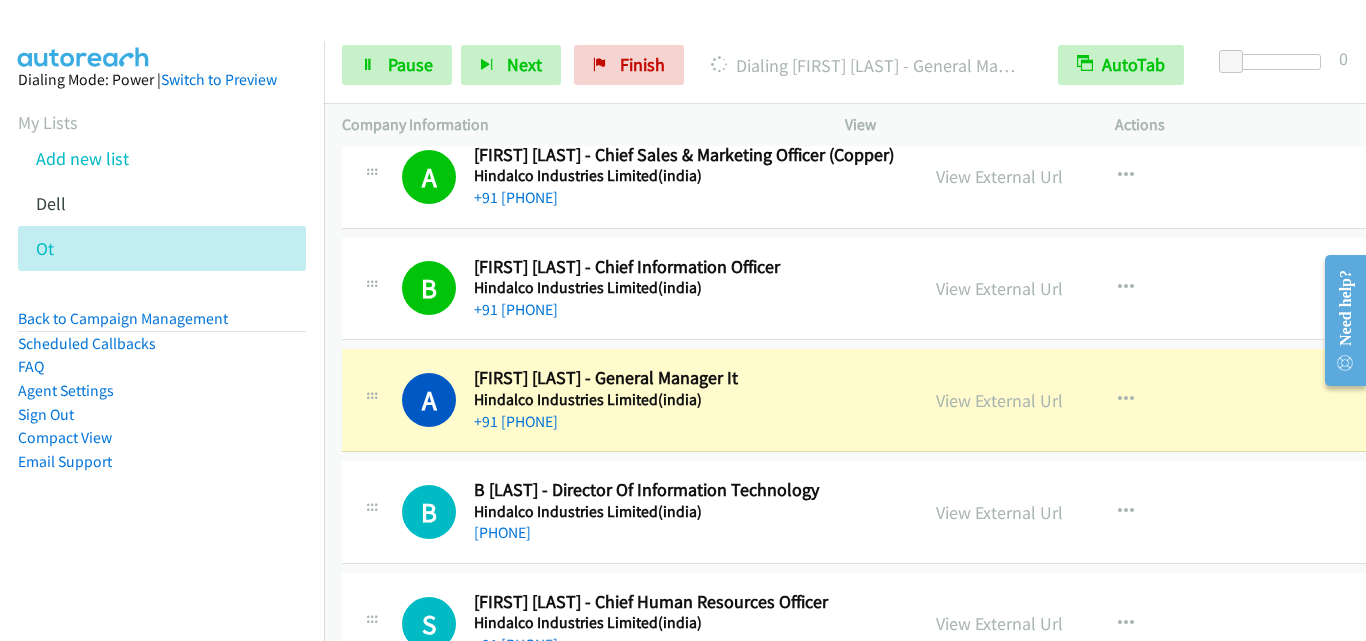 scroll, scrollTop: 12600, scrollLeft: 0, axis: vertical 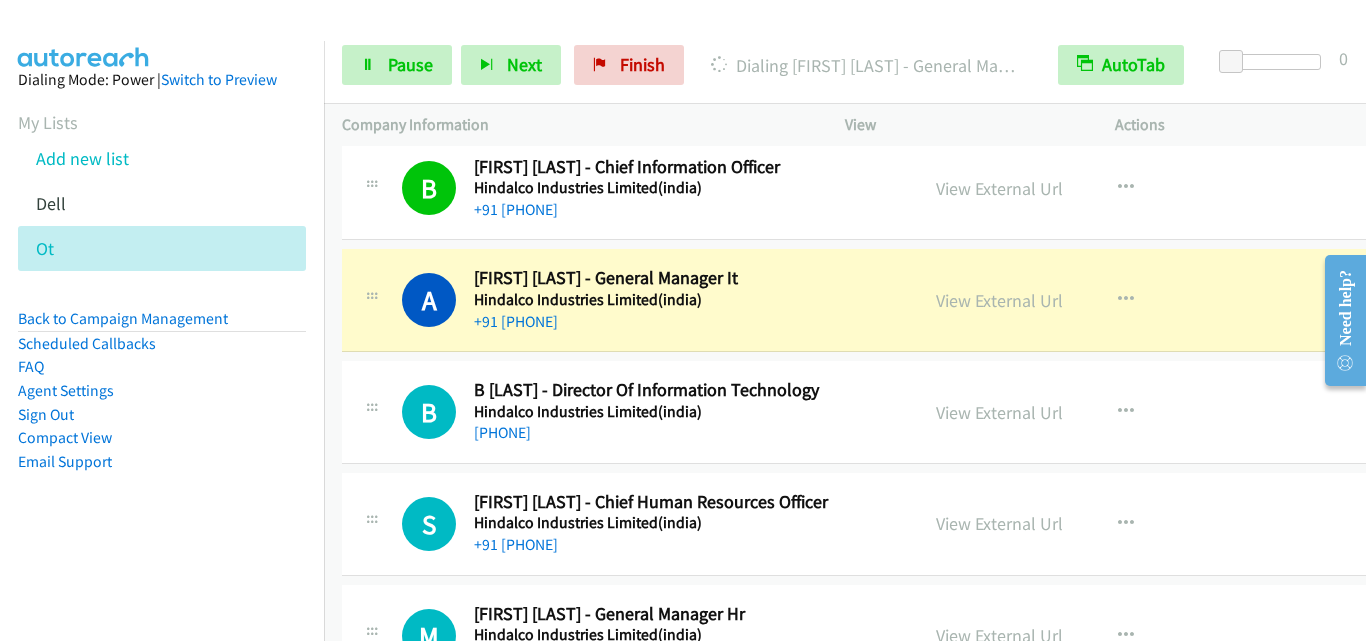 click on "B
Callback Scheduled
B [LAST] - Director Of Information Technology
Hindalco Industries Limited(india)
Asia/Calcutta
+91 [PHONE]
View External Url
View External Url
Schedule/Manage Callback
Start Calls Here
Remove from list
Add to do not call list
Reset Call Status" at bounding box center (881, 412) 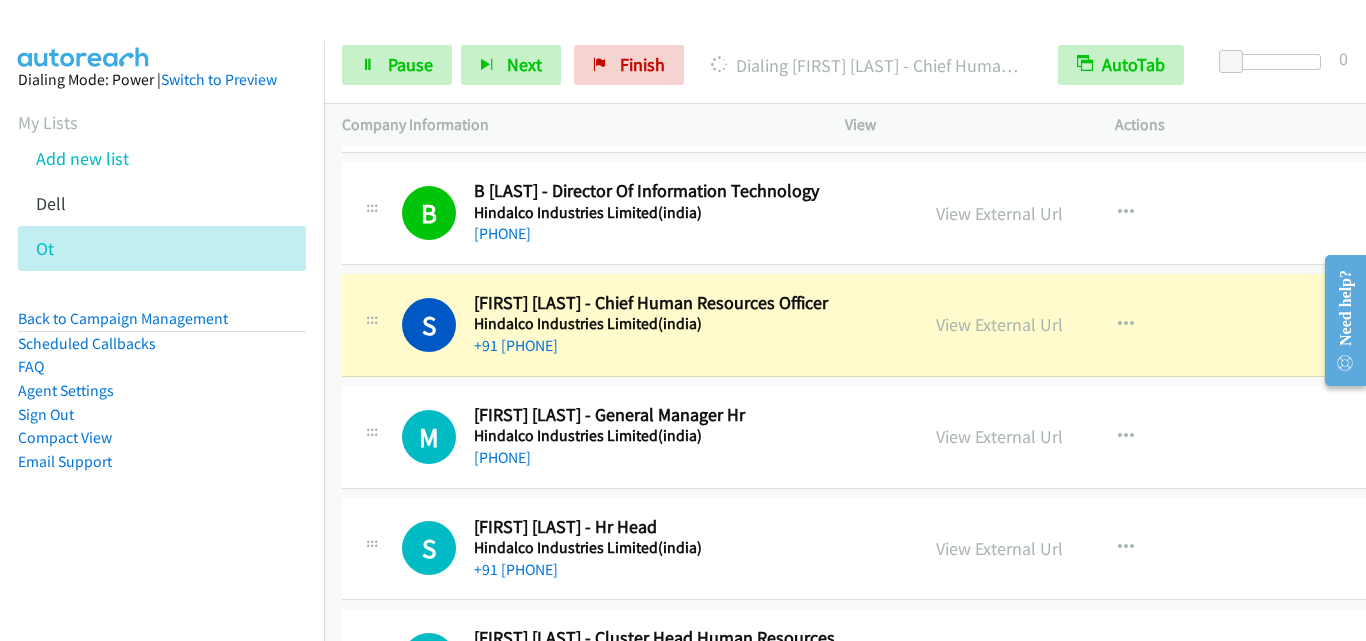 scroll, scrollTop: 12800, scrollLeft: 0, axis: vertical 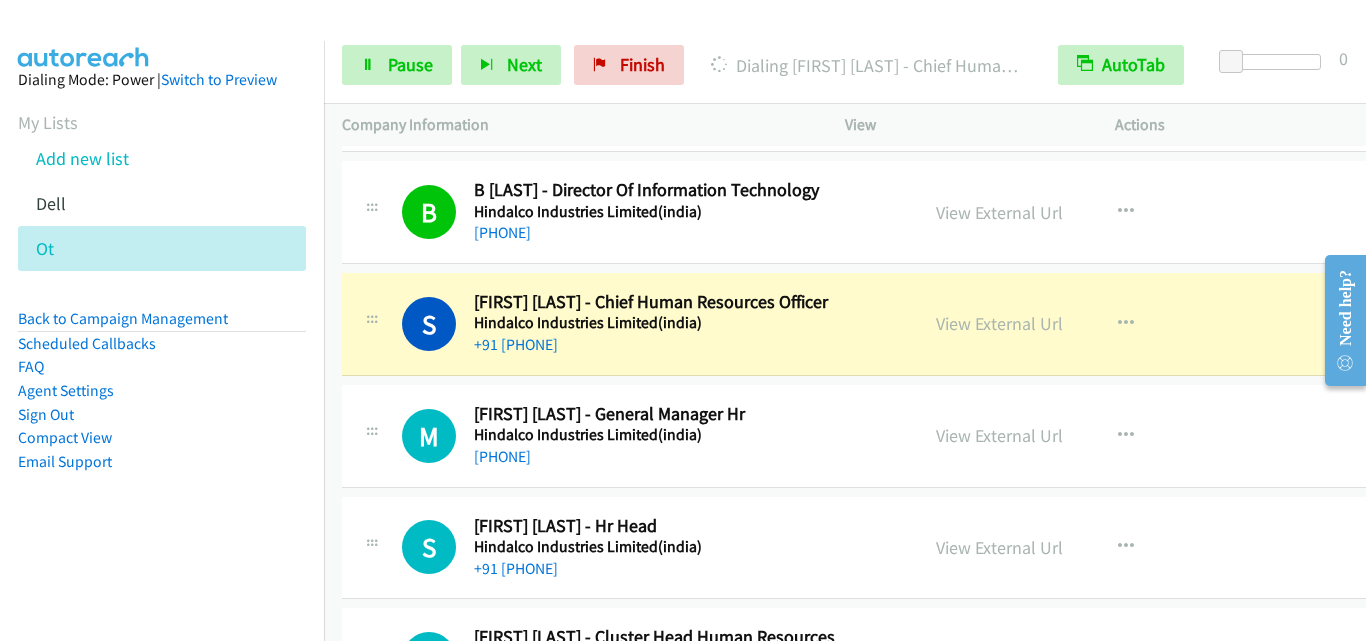 click on "M
Callback Scheduled
[FIRST] [LAST] - General Manager Hr
Hindalco Industries Limited(india)
Asia/Calcutta
[PHONE]" at bounding box center [630, 436] 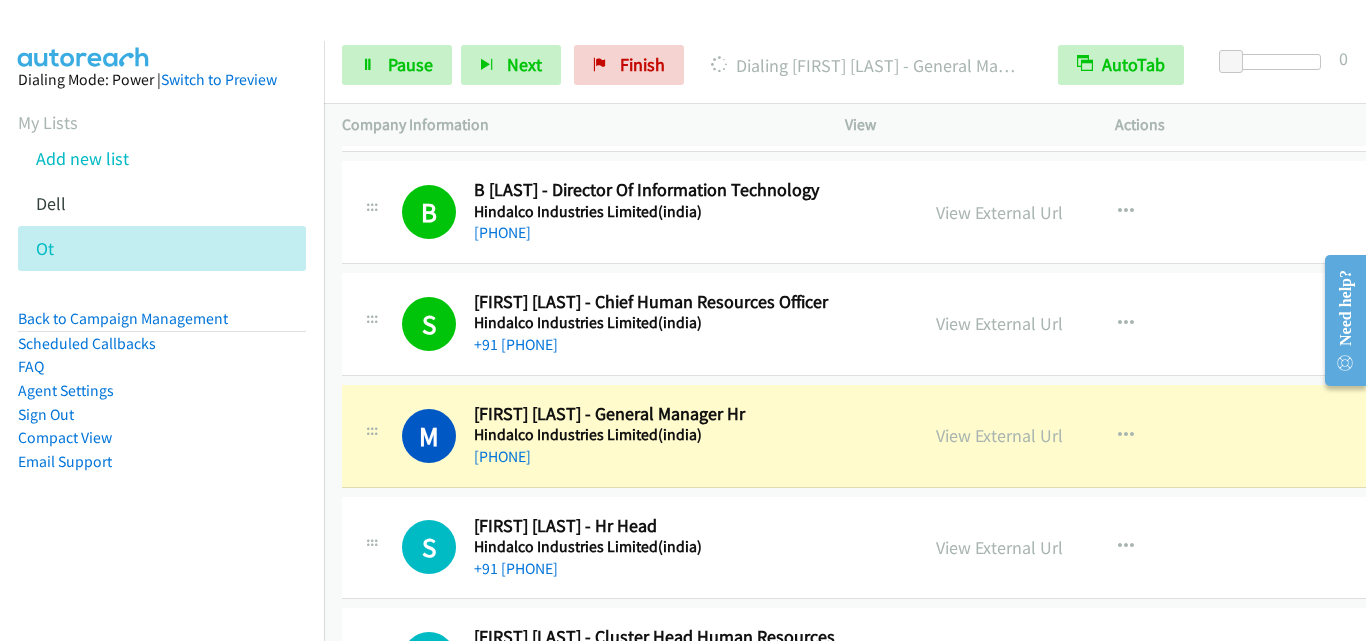 drag, startPoint x: 360, startPoint y: 453, endPoint x: 393, endPoint y: 451, distance: 33.06055 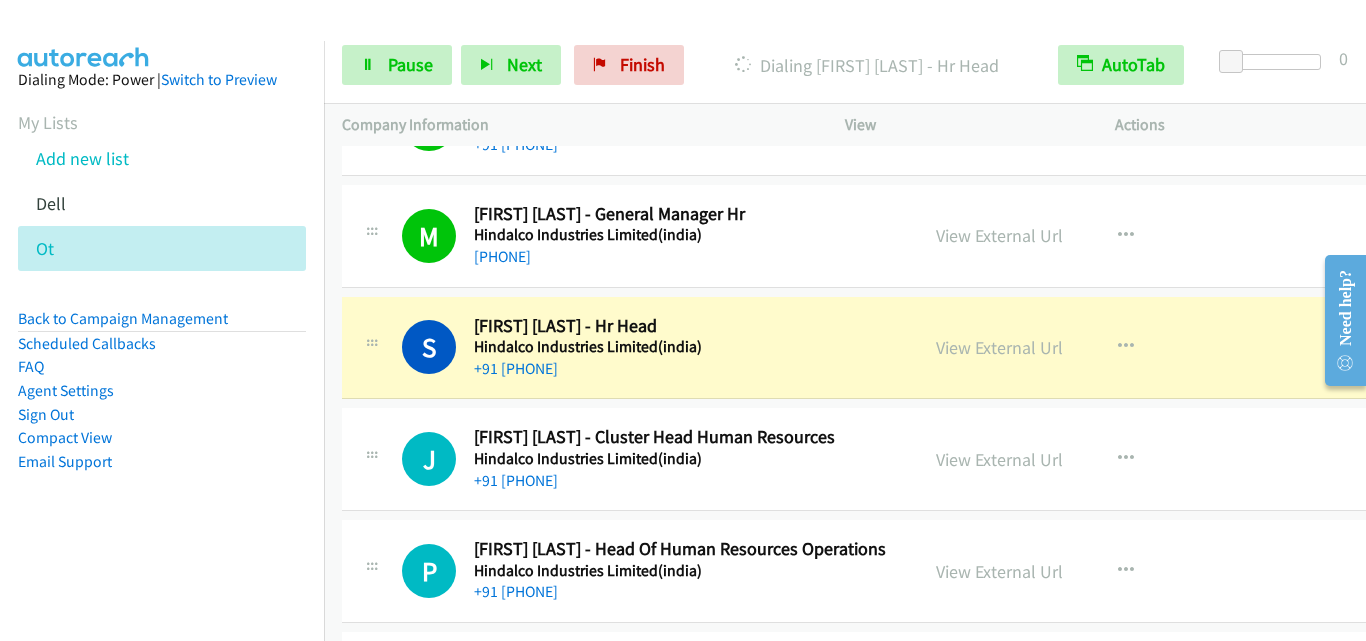 scroll, scrollTop: 13100, scrollLeft: 0, axis: vertical 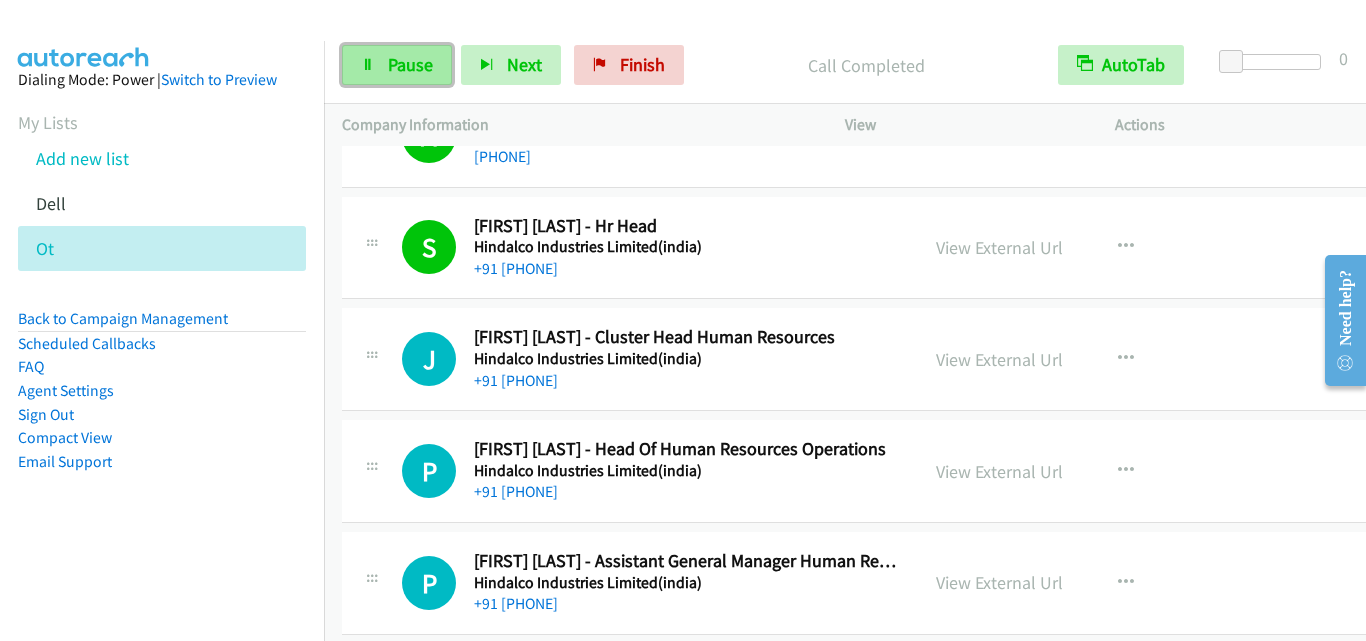 click on "Pause" at bounding box center (410, 64) 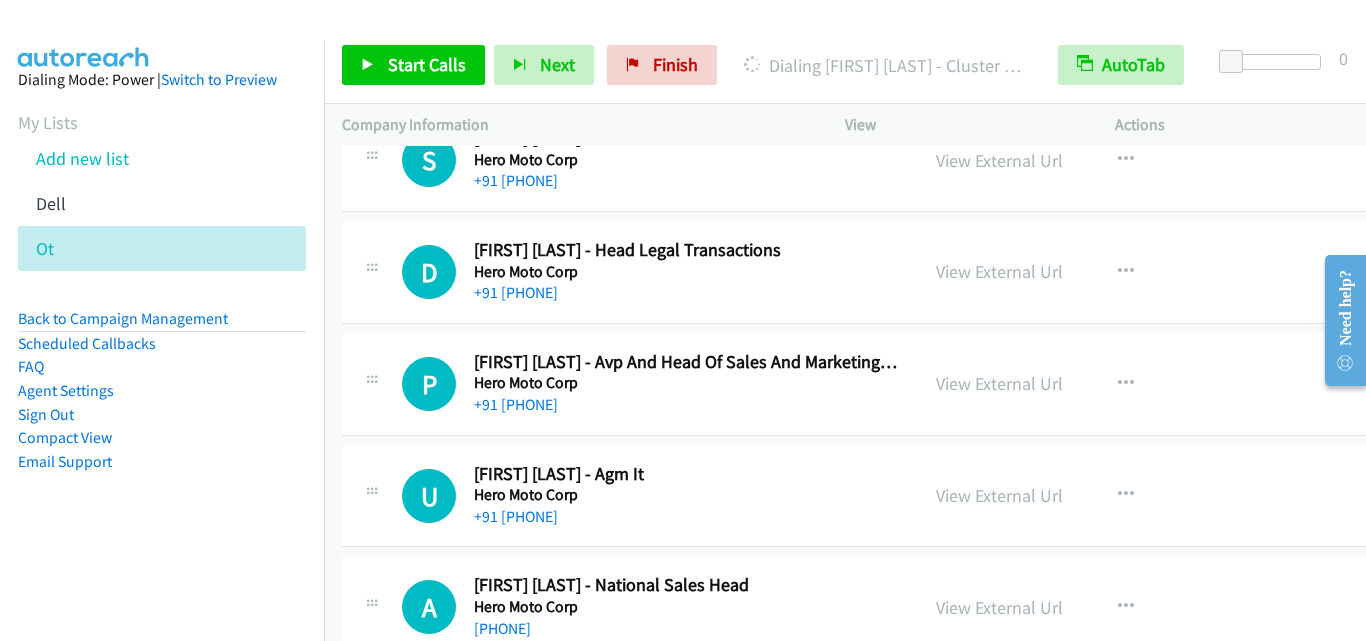 scroll, scrollTop: 15400, scrollLeft: 0, axis: vertical 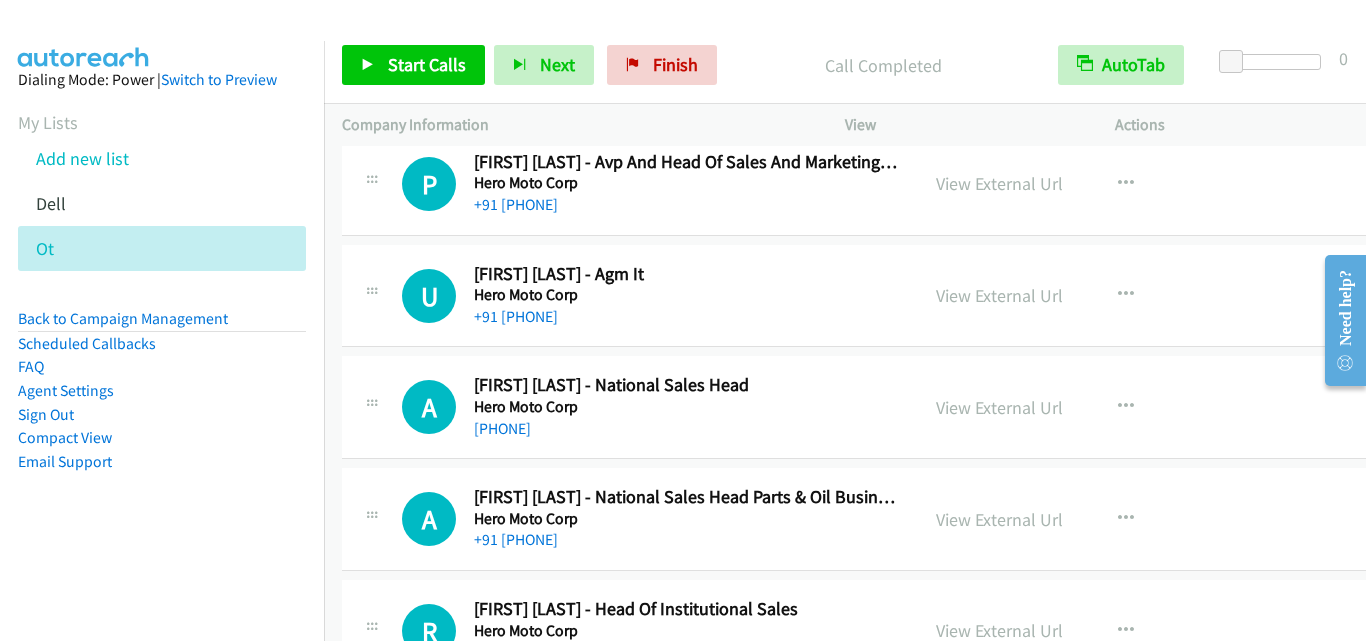 drag, startPoint x: 368, startPoint y: 342, endPoint x: 403, endPoint y: 344, distance: 35.057095 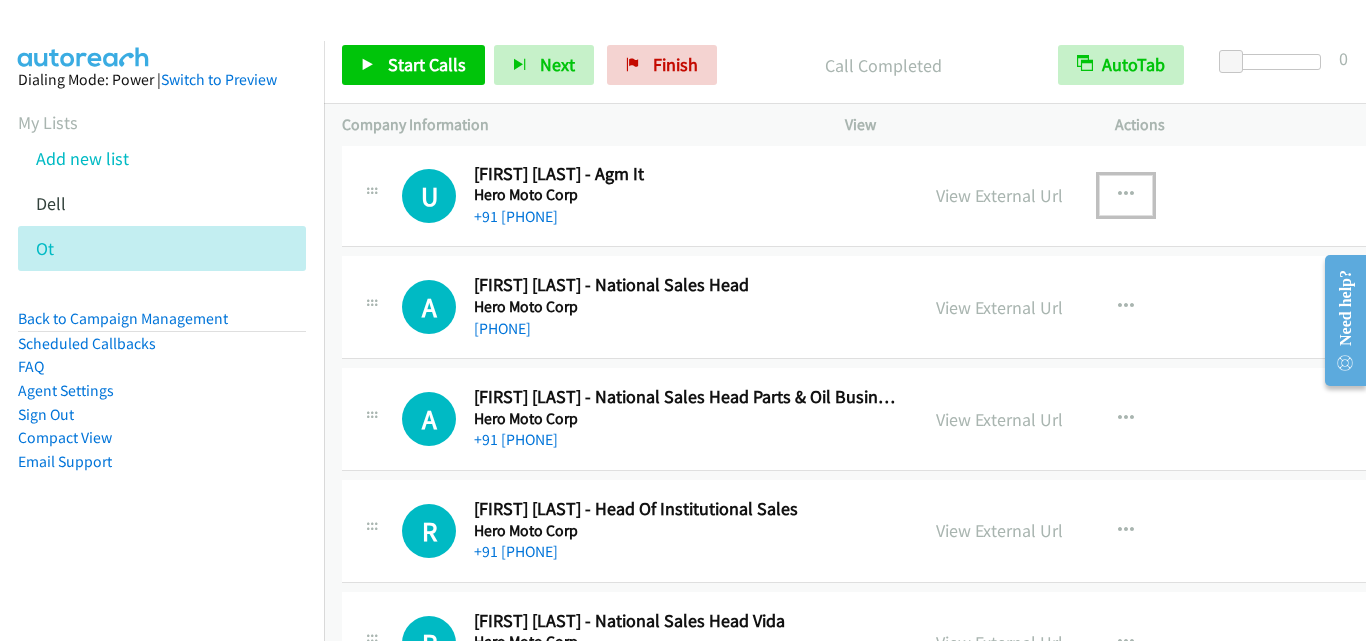 click at bounding box center [1126, 195] 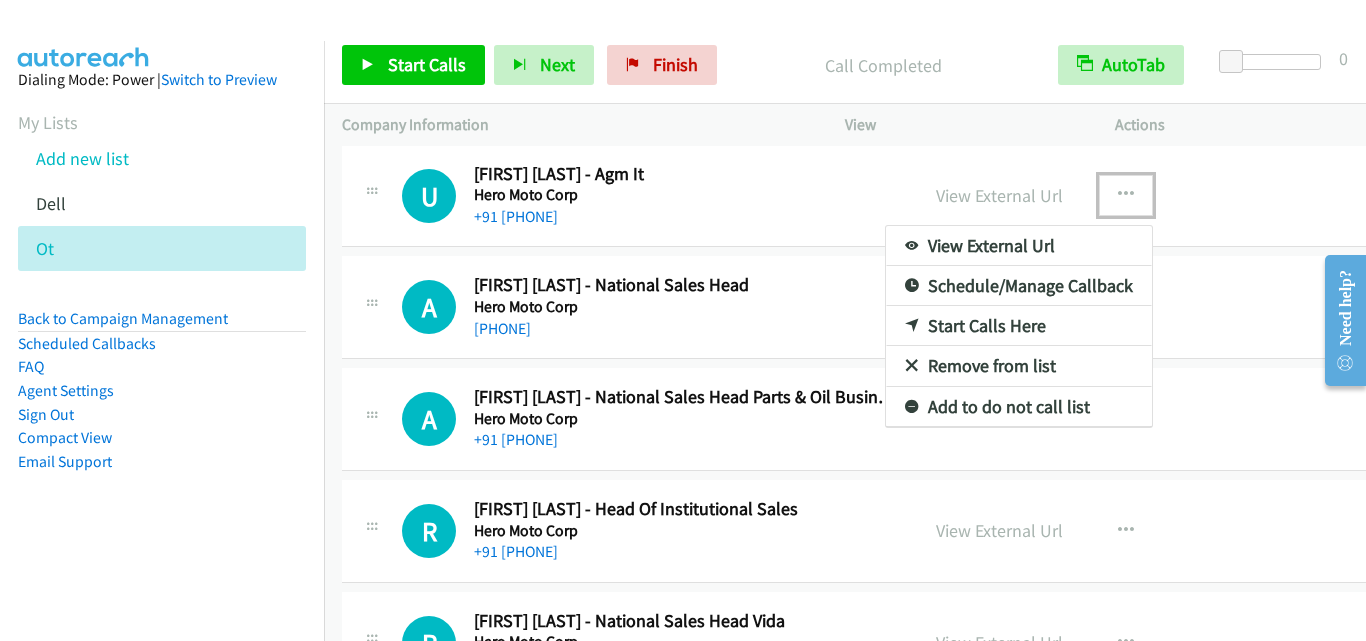 click on "Start Calls Here" at bounding box center [1019, 326] 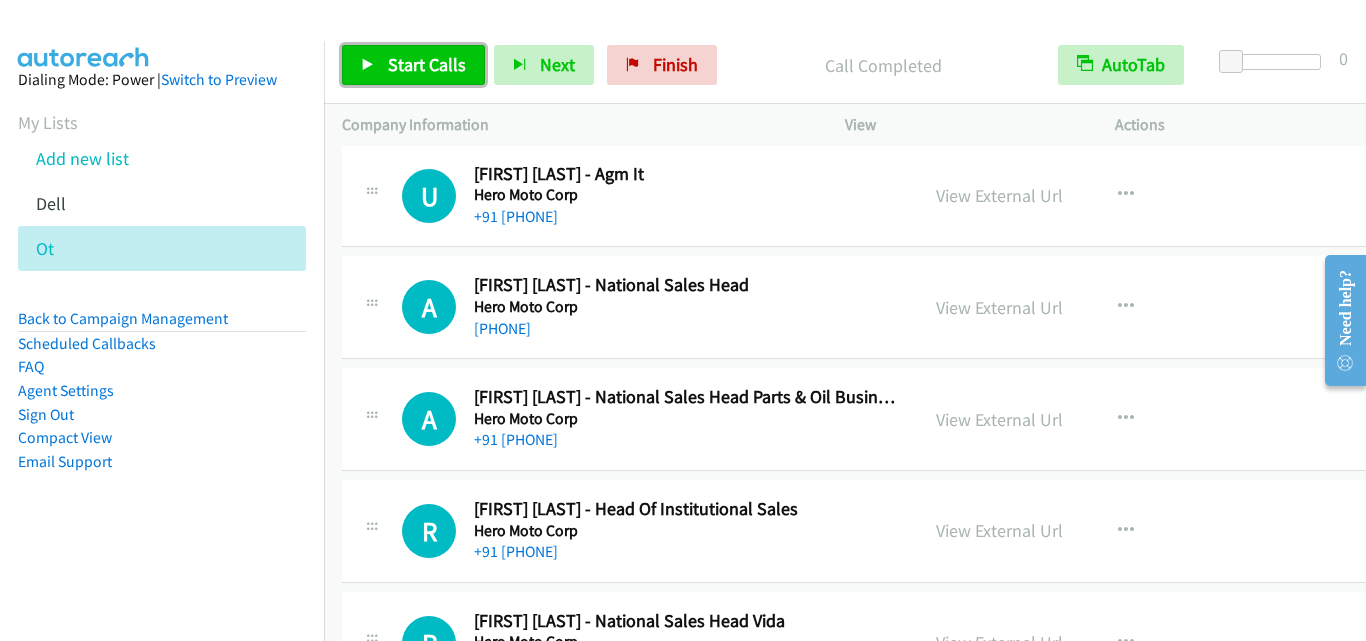 click on "Start Calls" at bounding box center [427, 64] 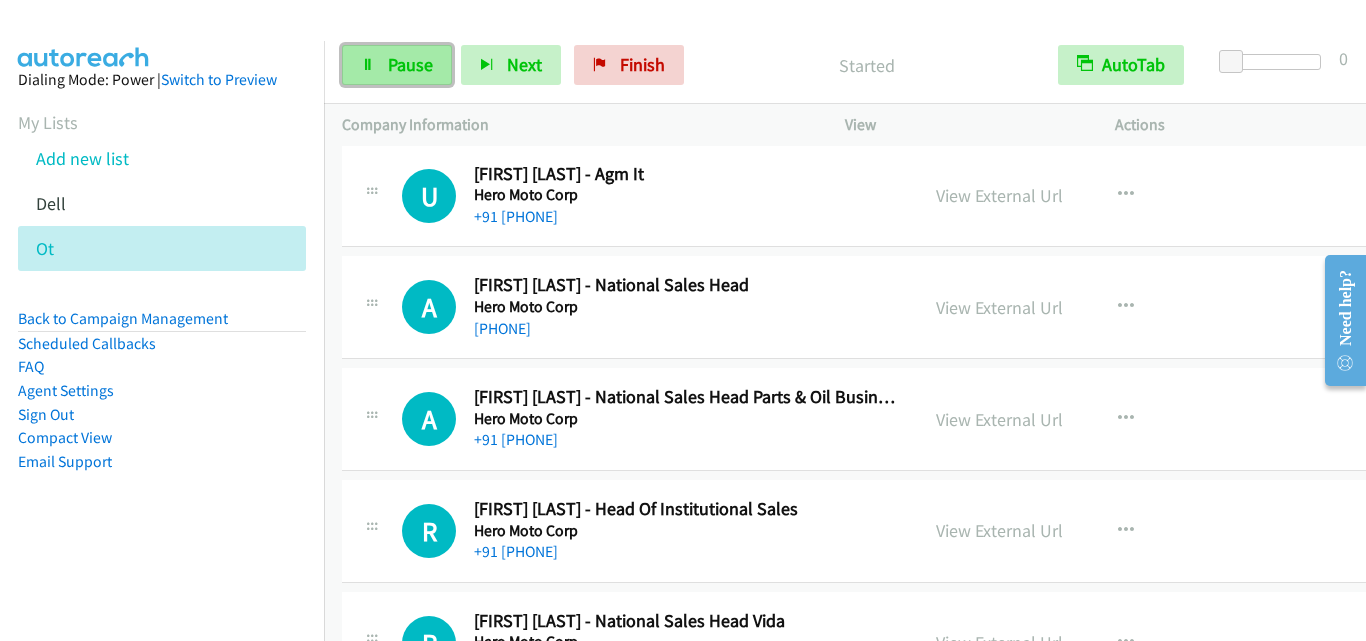 click on "Pause" at bounding box center (397, 65) 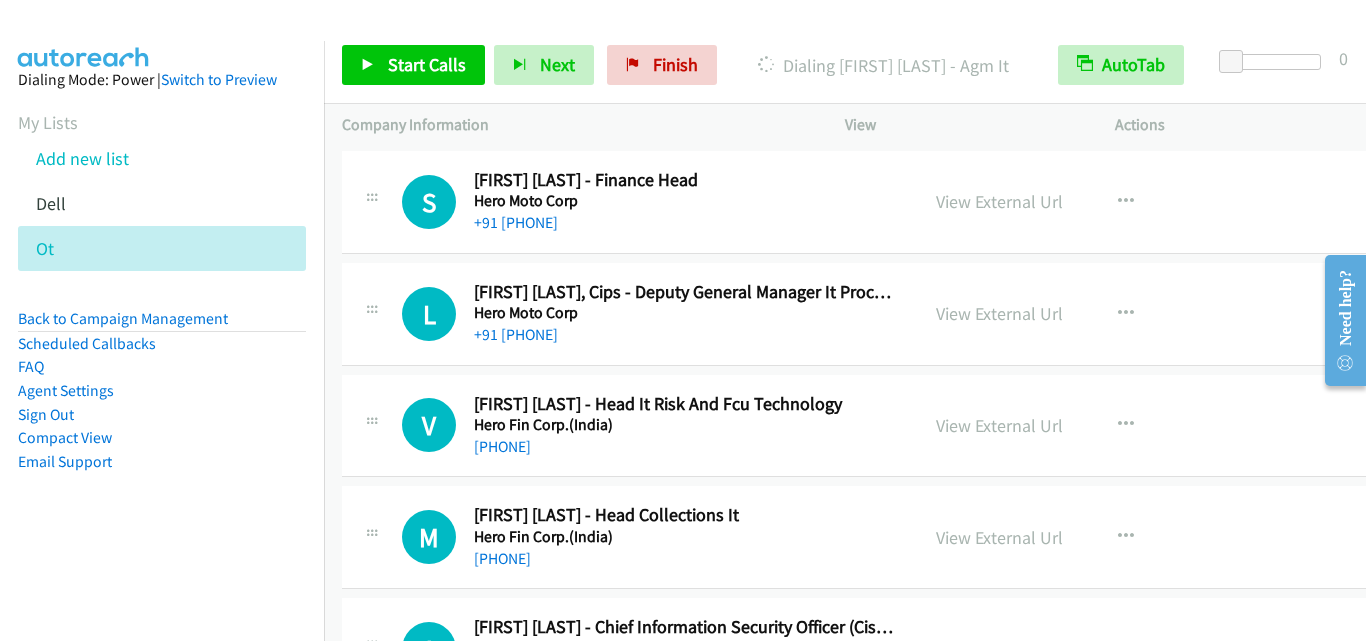 scroll, scrollTop: 16600, scrollLeft: 0, axis: vertical 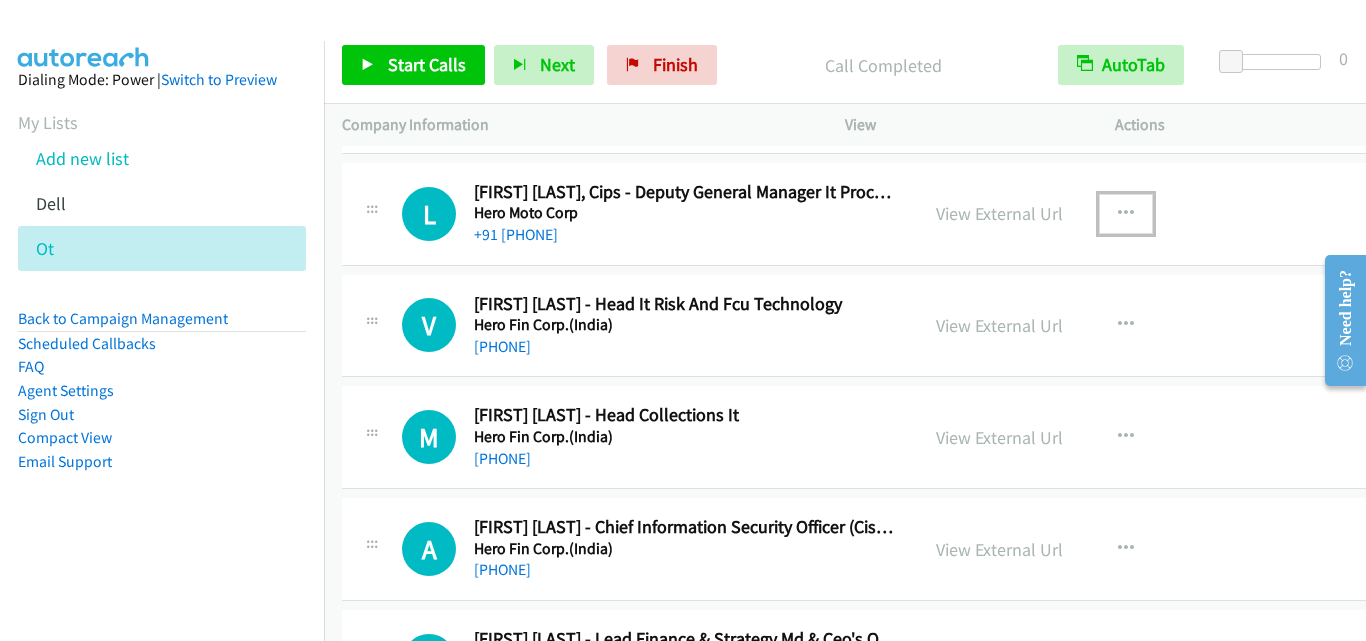 click at bounding box center (1126, 214) 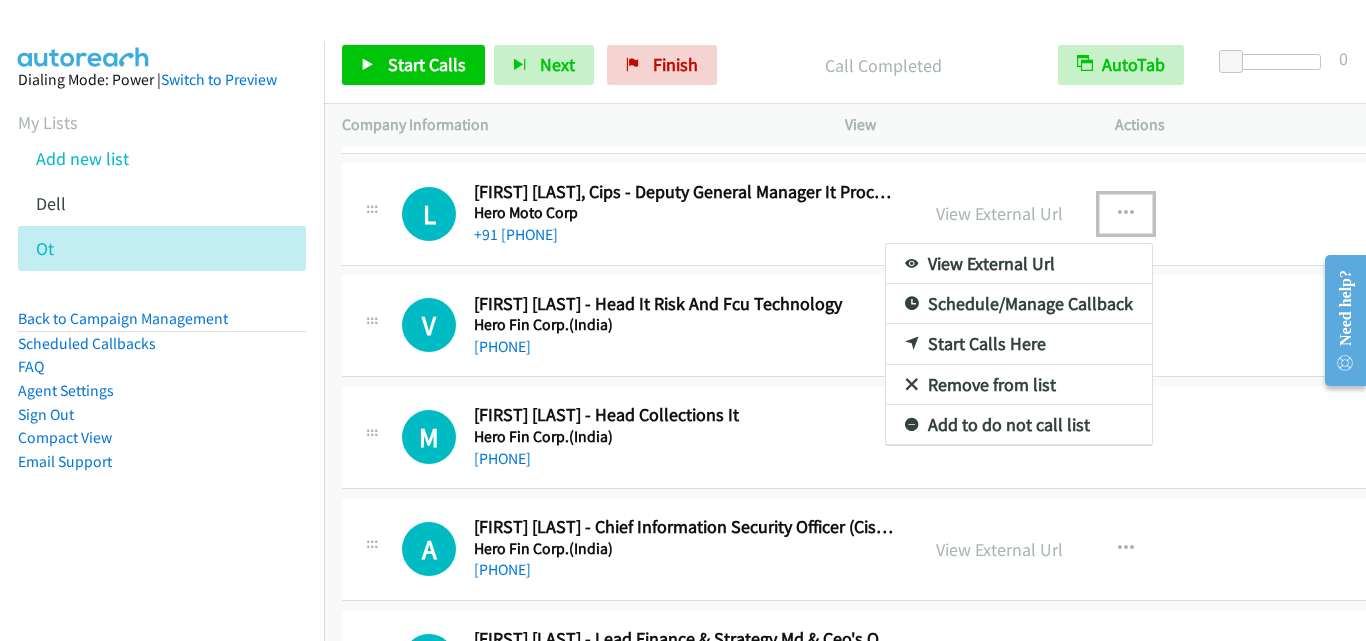 click on "Start Calls Here" at bounding box center (1019, 344) 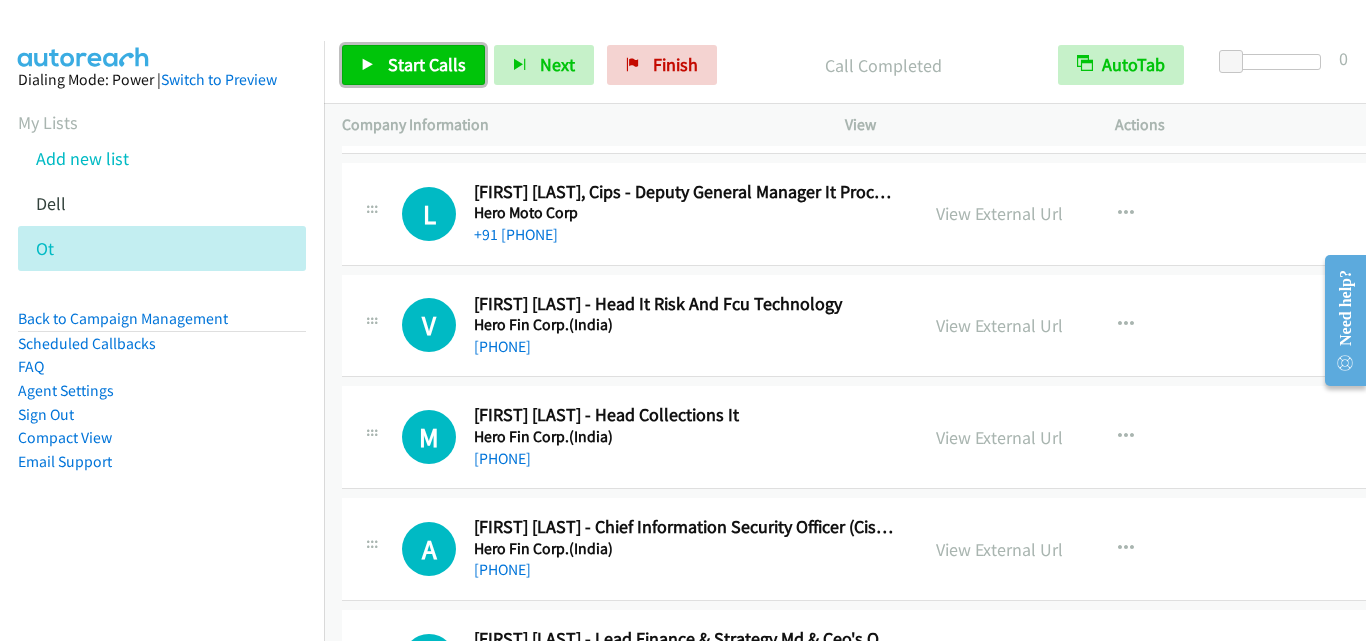 click on "Start Calls" at bounding box center [413, 65] 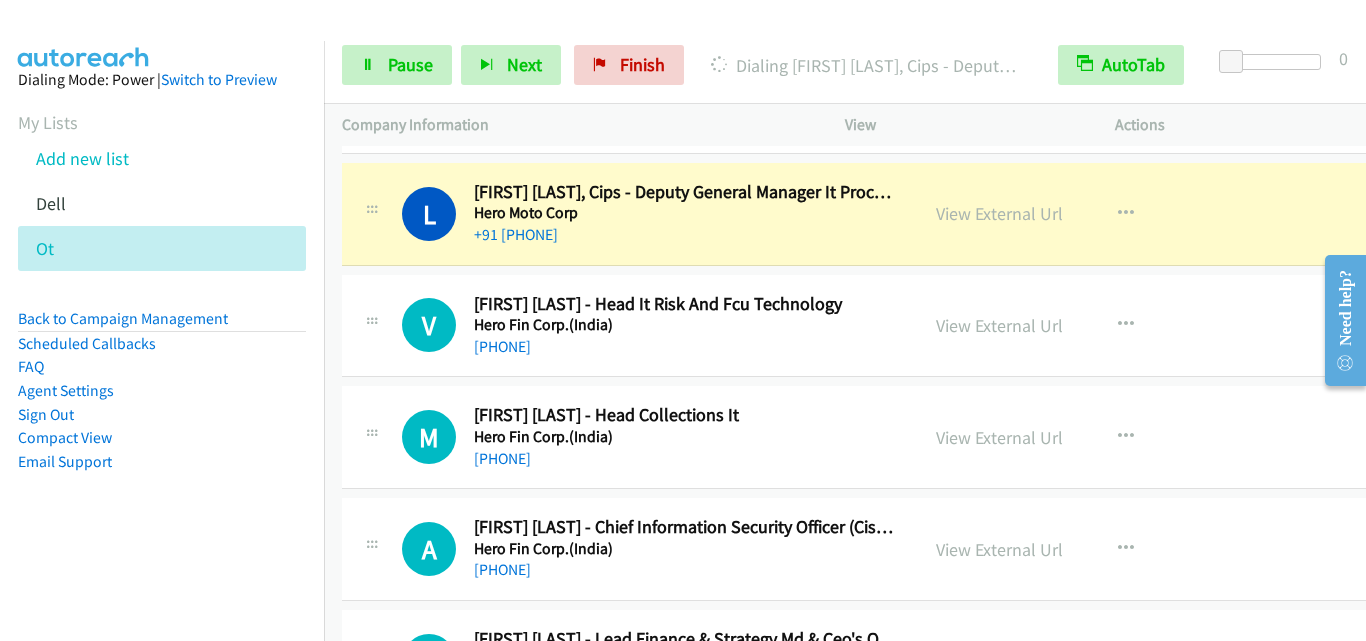 click at bounding box center [372, 320] 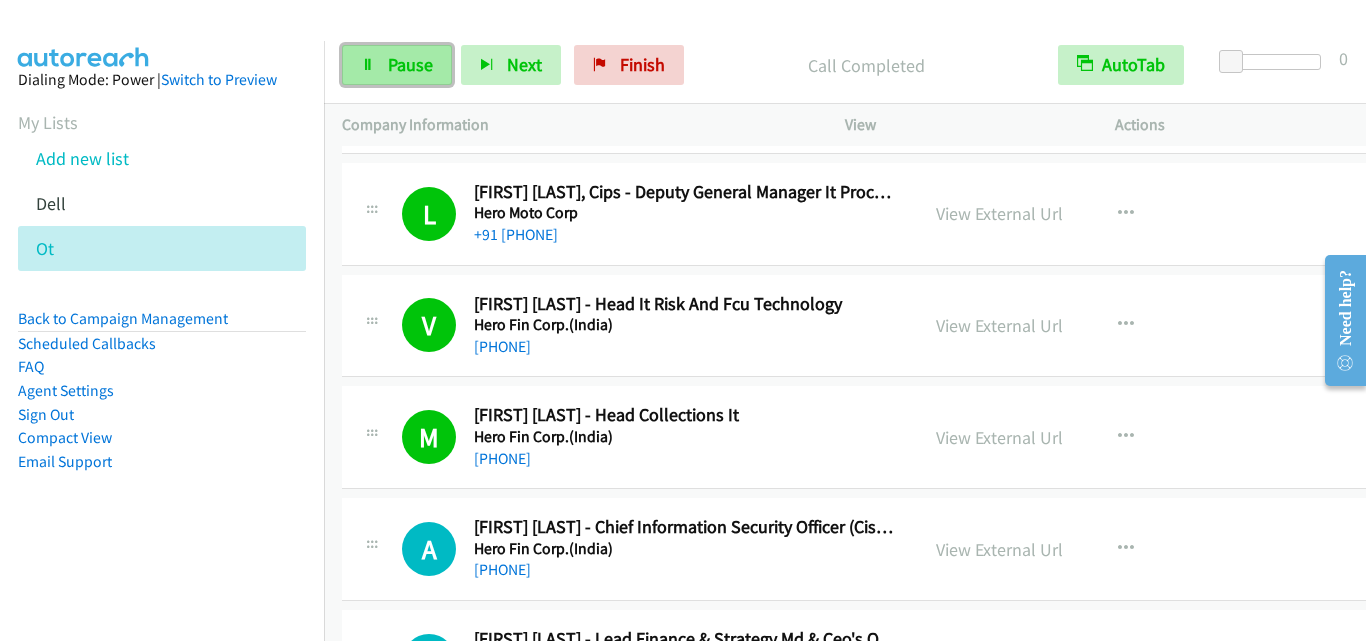 click on "Pause" at bounding box center (397, 65) 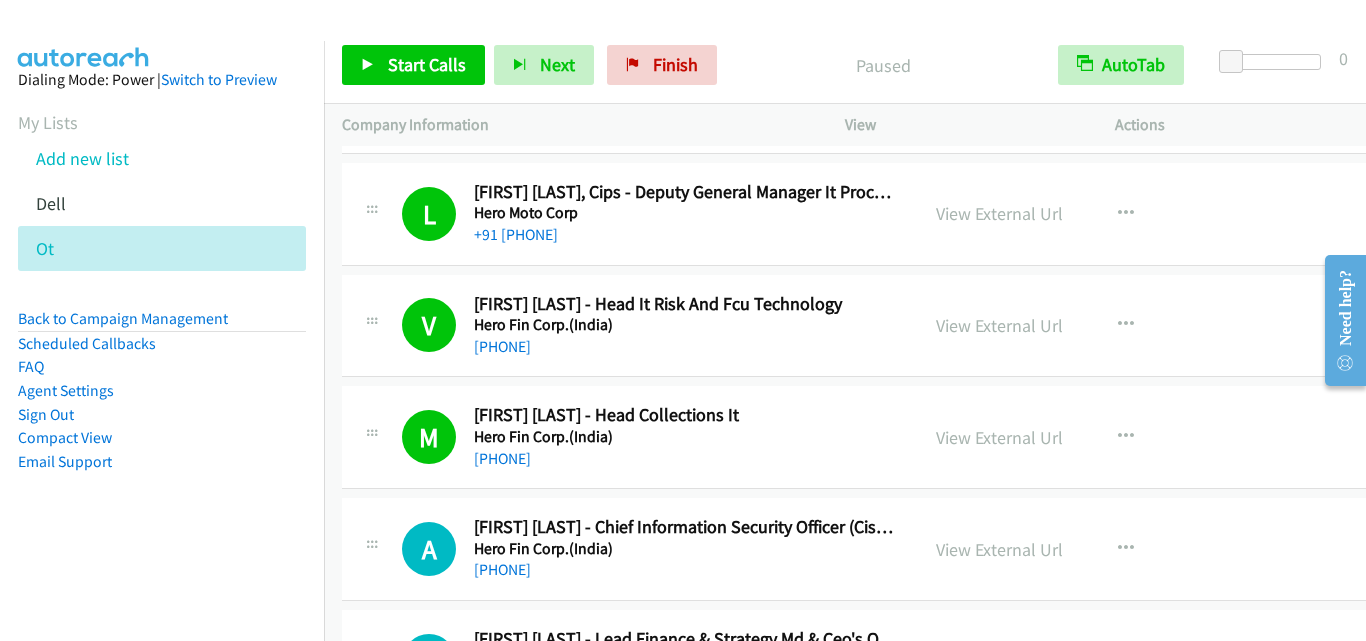 click on "A
Callback Scheduled
[FIRST] [LAST] - Chief Information Security Officer (Ciso) & Data Privacy Officer (Dpo)
Hero Fin Corp.(India)
Asia/Calcutta
+91 [PHONE]
View External Url
View External Url
Schedule/Manage Callback
Start Calls Here
Remove from list
Add to do not call list
Reset Call Status" at bounding box center [881, 550] 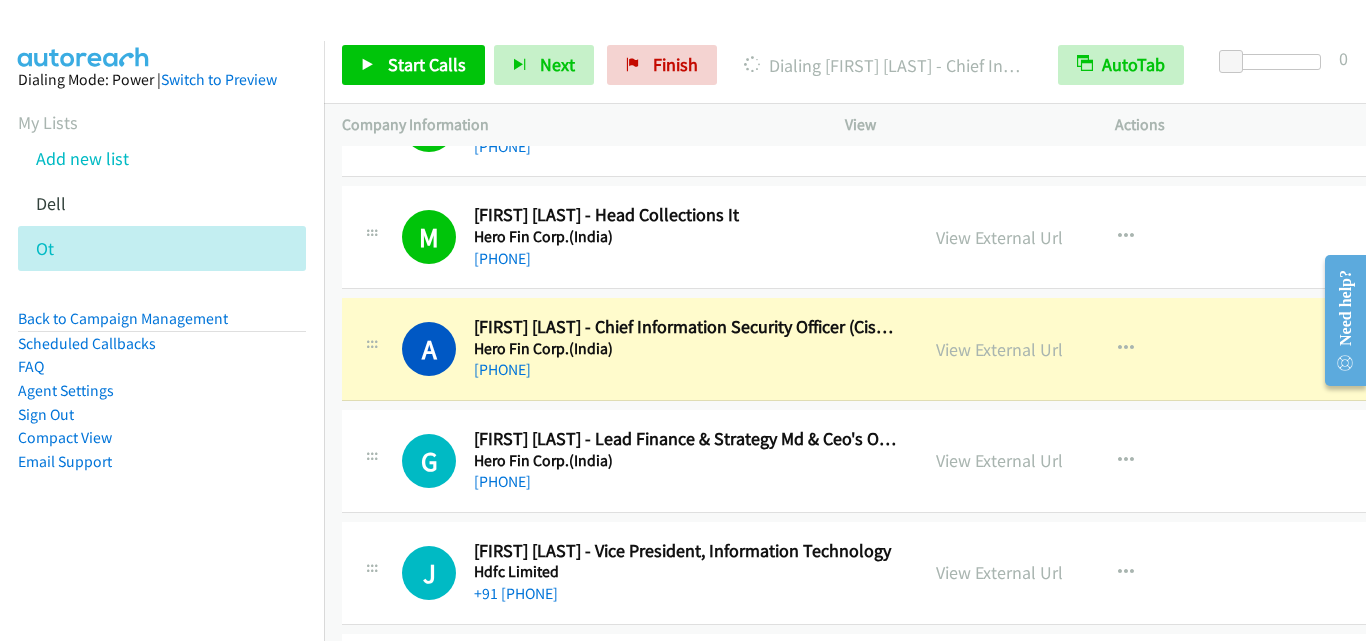 scroll, scrollTop: 16900, scrollLeft: 0, axis: vertical 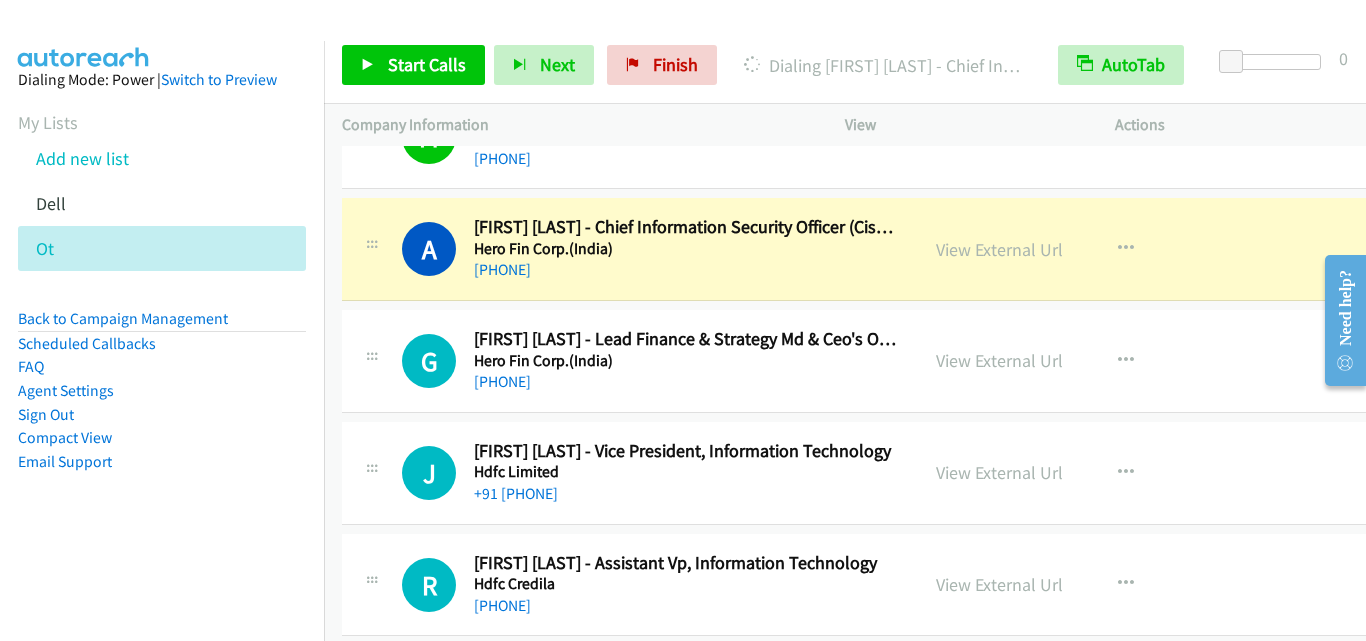 click on "G
Callback Scheduled
[FIRST] [LAST] - Lead Finance & Strategy   Md & Ceo's Office
Hero Fin Corp.(India)
Asia/Calcutta
[PHONE]" at bounding box center (630, 361) 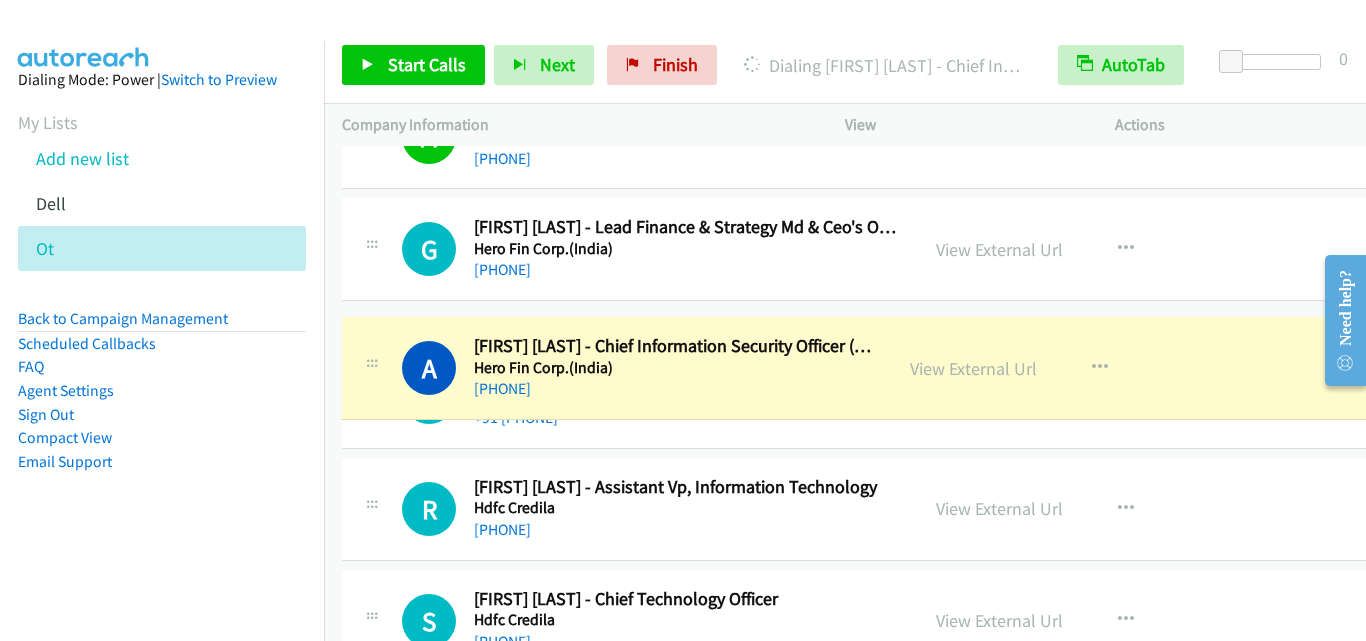 drag, startPoint x: 670, startPoint y: 268, endPoint x: 660, endPoint y: 387, distance: 119.419426 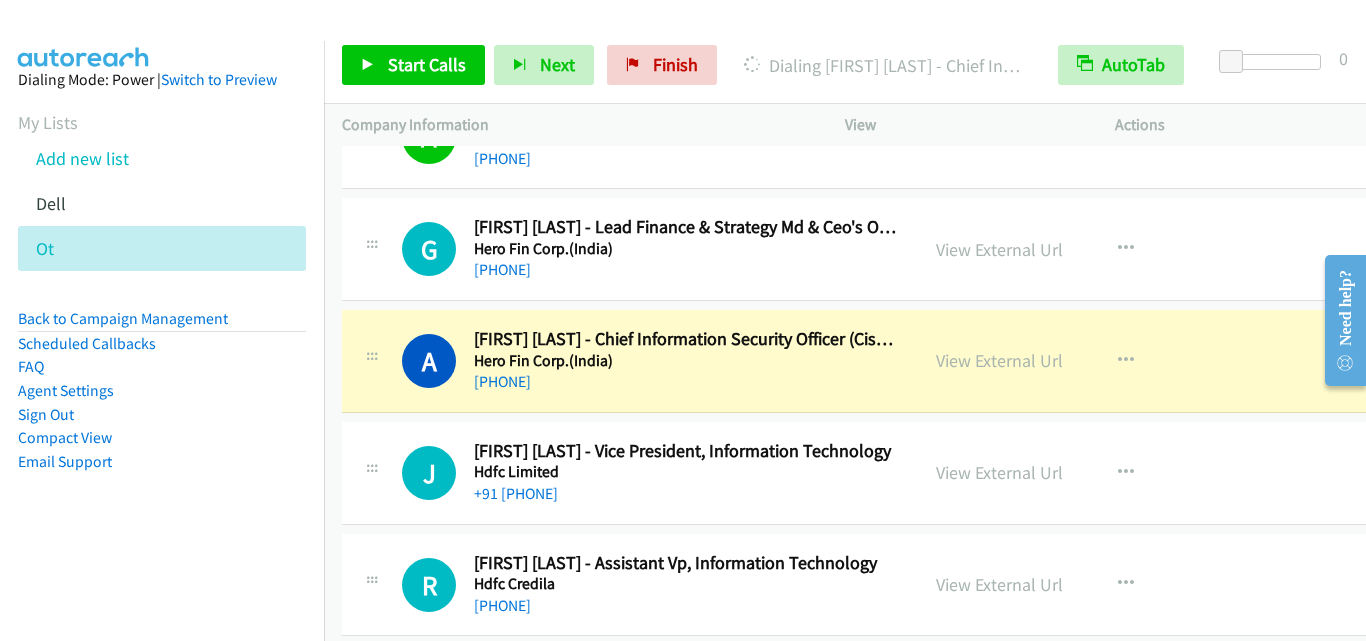click on "A
Callback Scheduled
[FIRST] [LAST] - Chief Information Security Officer (Ciso) & Data Privacy Officer (Dpo)
Hero Fin Corp.(India)
Asia/Calcutta
+91 [PHONE]
View External Url
View External Url
Schedule/Manage Callback
Start Calls Here
Remove from list
Add to do not call list
Reset Call Status" at bounding box center [881, 361] 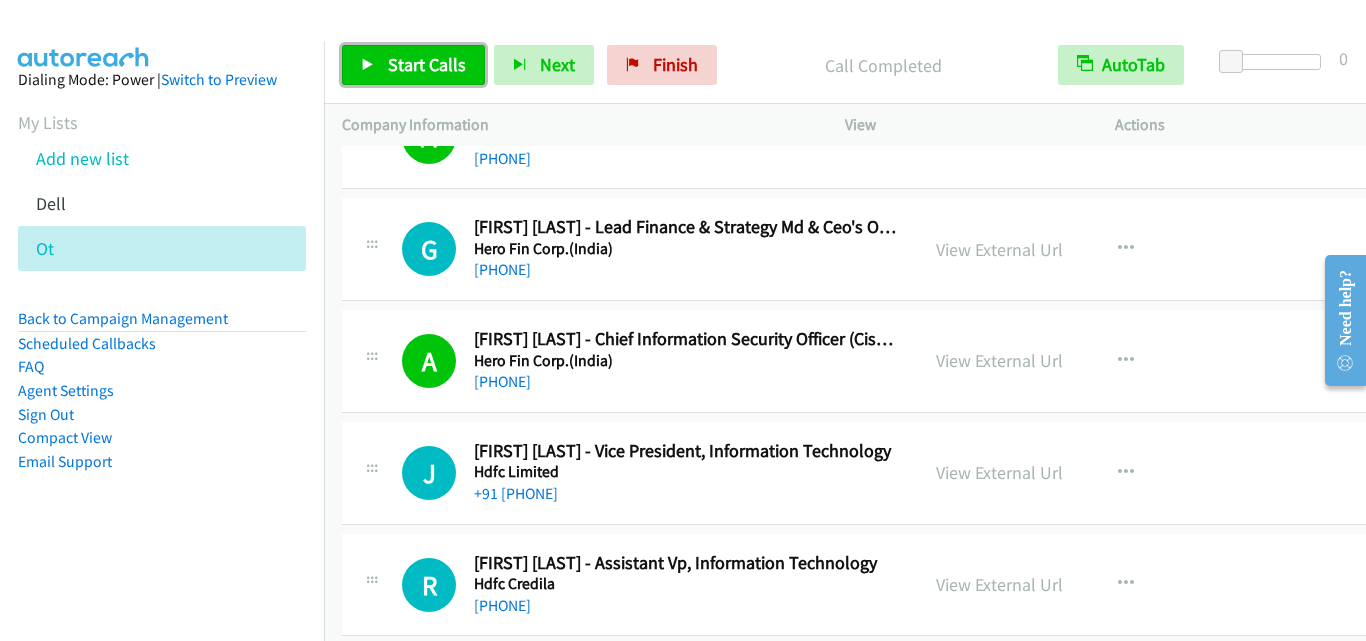 click on "Start Calls" at bounding box center [413, 65] 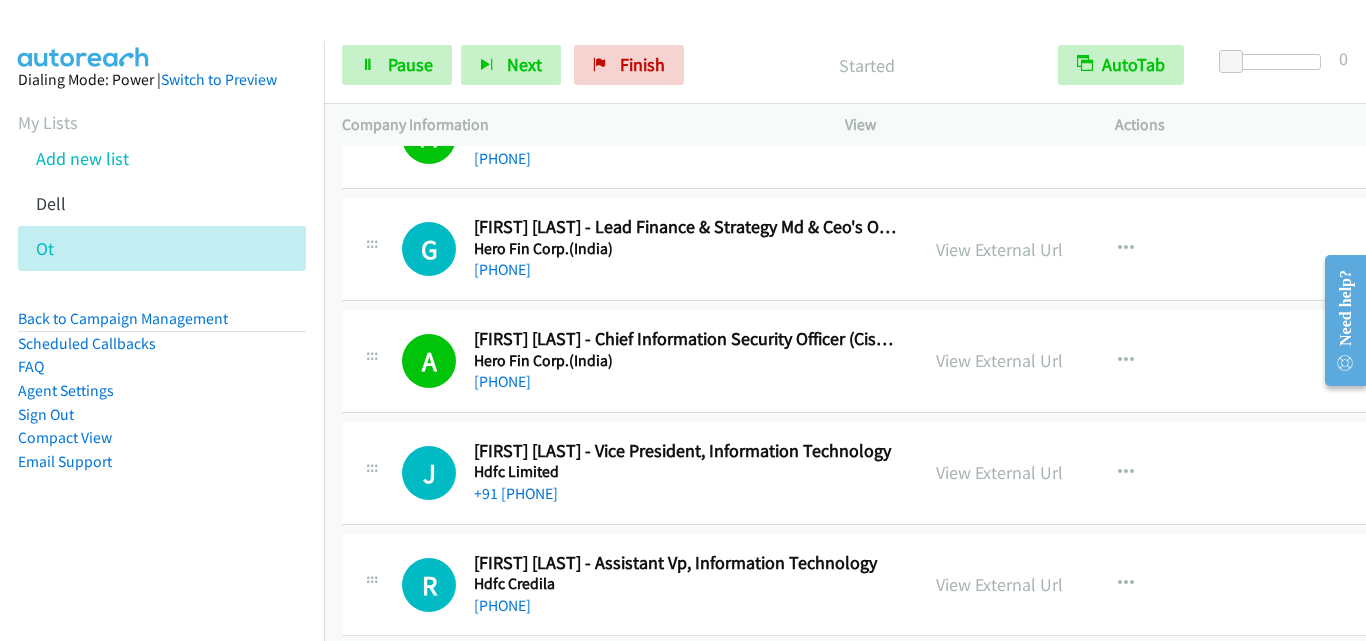 click on "J
Callback Scheduled
[FIRST] [LAST] - Vice President, Information Technology
Hdfc Limited
Asia/Calcutta
[PHONE]" at bounding box center [630, 473] 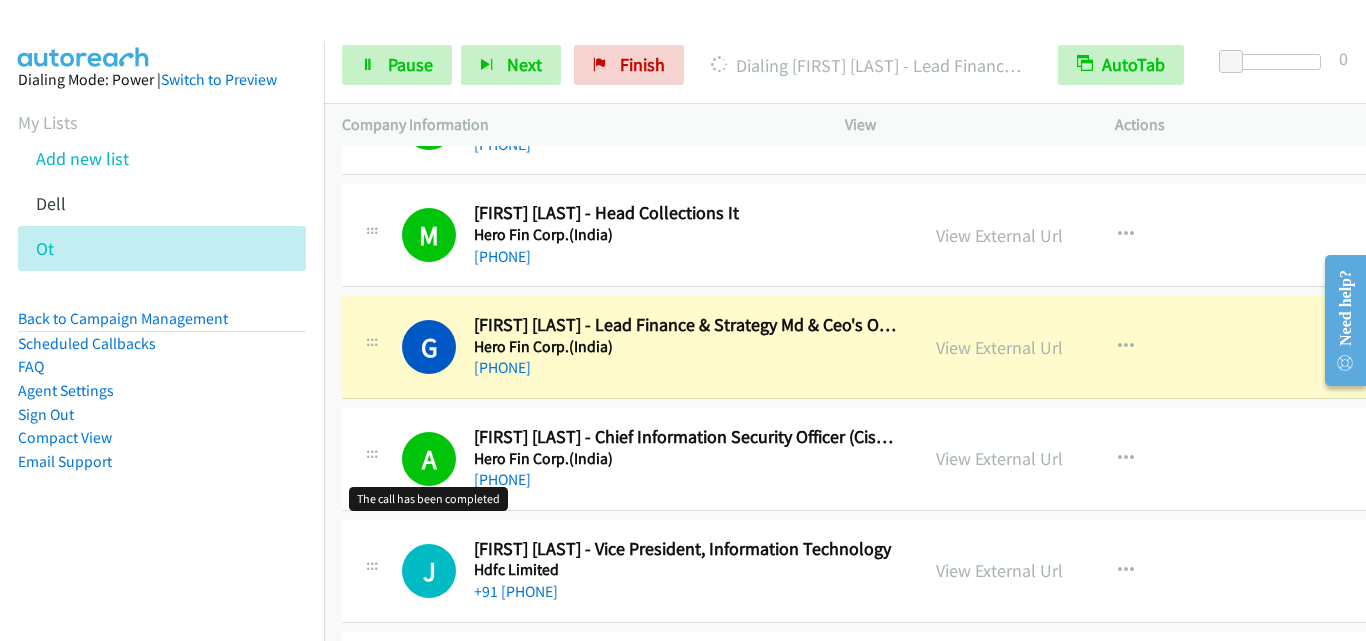 scroll, scrollTop: 16800, scrollLeft: 0, axis: vertical 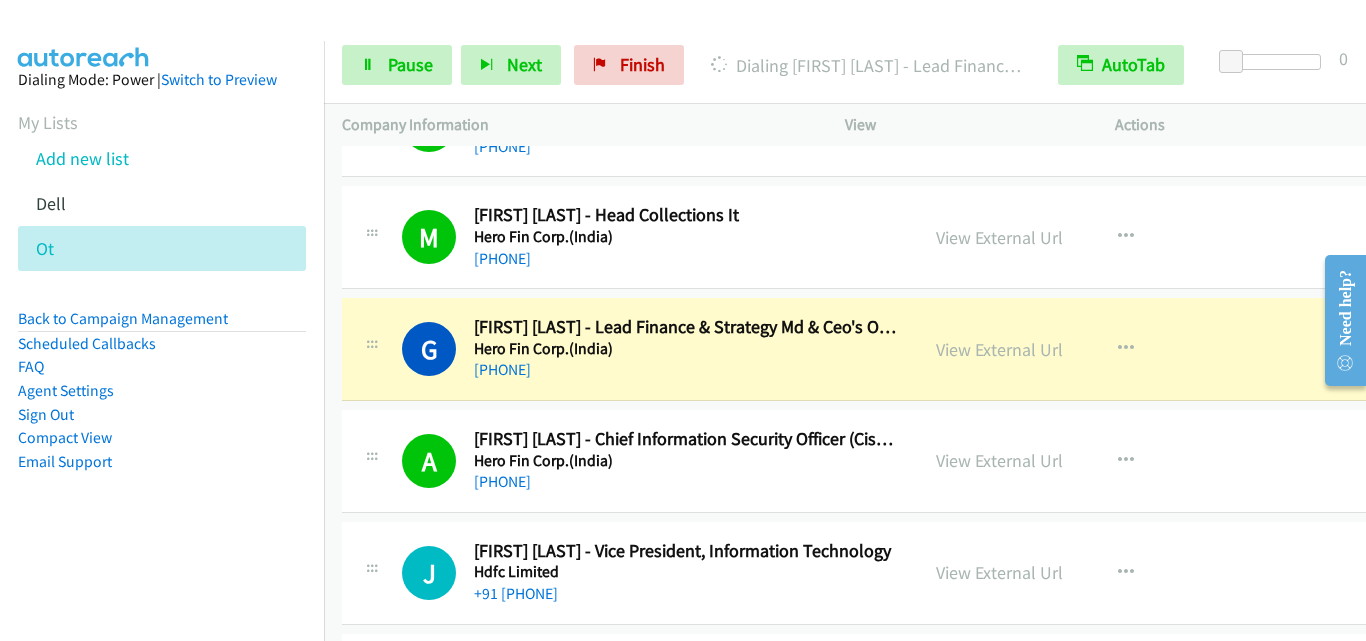 click on "Callback Scheduled
[FIRST] [LAST] - Vice President, Information Technology
Hdfc Limited
Asia/Calcutta
[PHONE]
View External Url
View External Url
Schedule/Manage Callback
Start Calls Here
Remove from list
Add to do not call list
Reset Call Status" at bounding box center (881, 573) 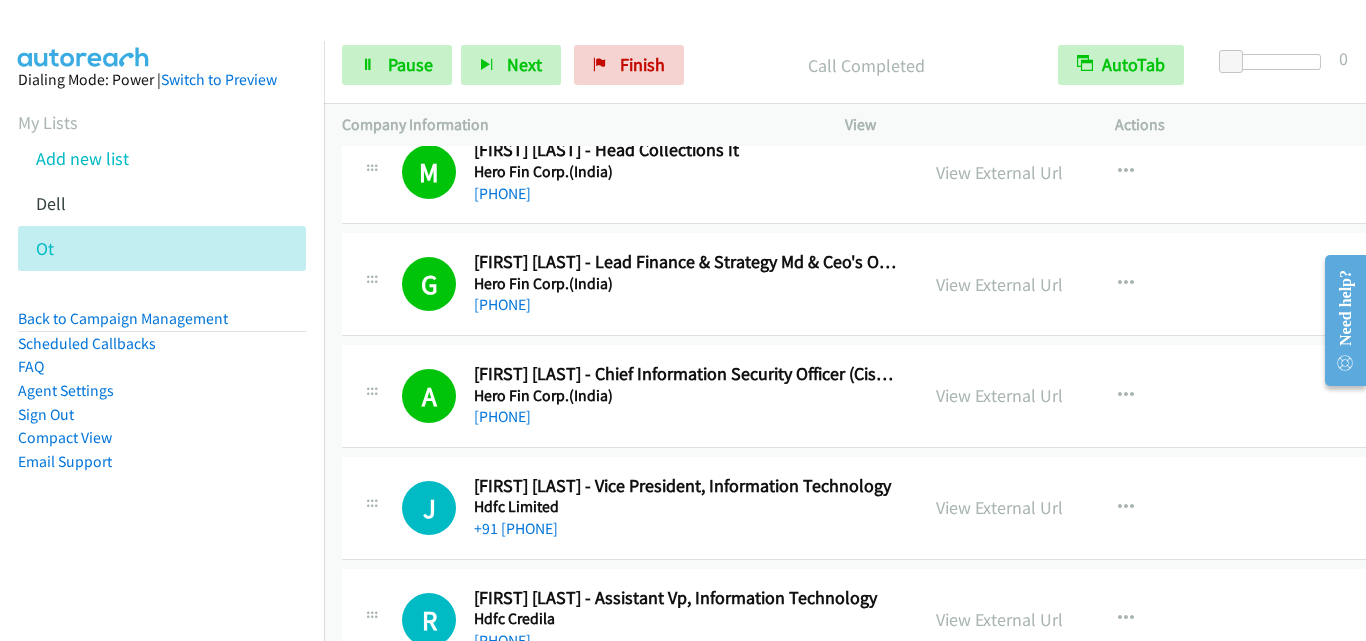 scroll, scrollTop: 16900, scrollLeft: 0, axis: vertical 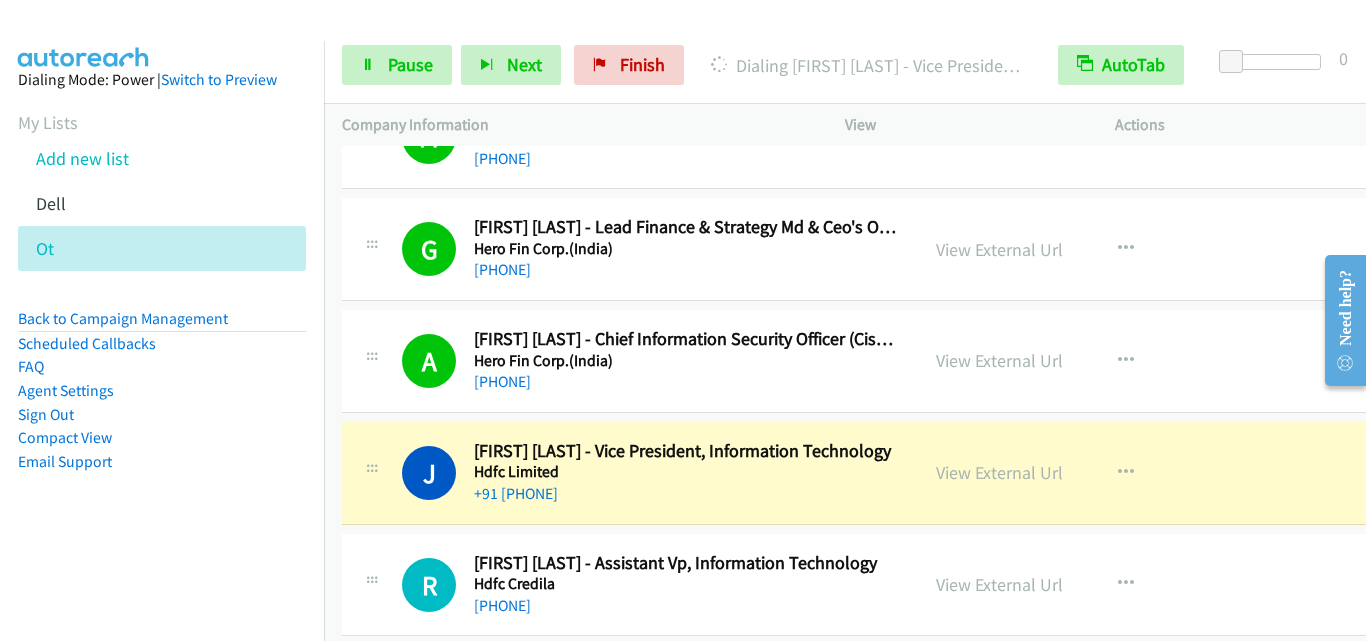 click on "Callback Scheduled
[FIRST] [LAST] - Vice President, Information Technology
Hdfc Limited
Asia/Calcutta
[PHONE]
View External Url
View External Url
Schedule/Manage Callback
Start Calls Here
Remove from list
Add to do not call list
Reset Call Status" at bounding box center (881, 473) 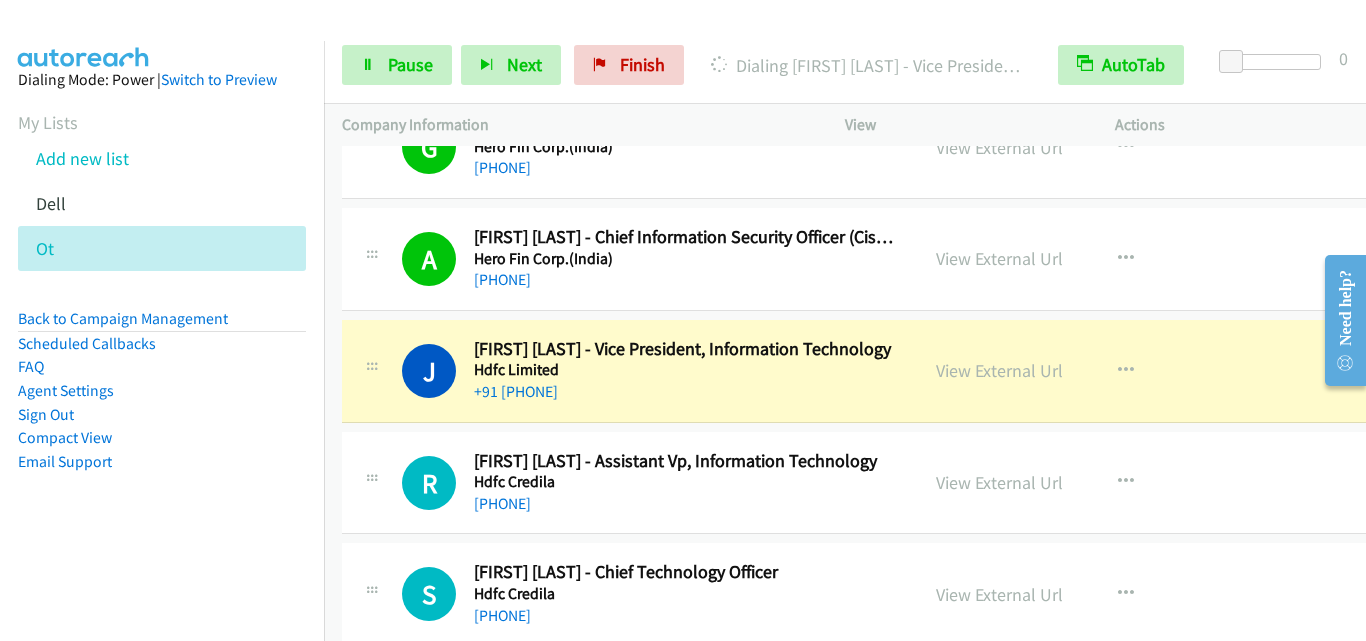 scroll, scrollTop: 17100, scrollLeft: 0, axis: vertical 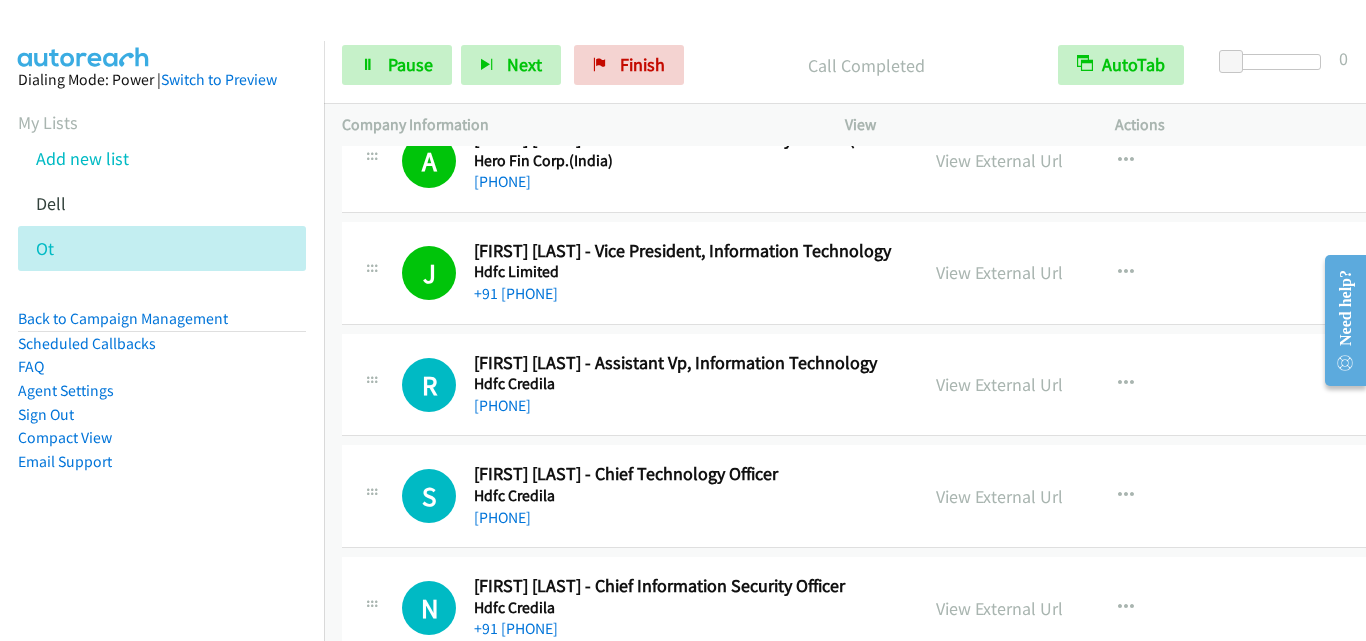 click on "Callback Scheduled
[FIRST] [LAST] - Assistant Vp, Information Technology
Hdfc Credila
Asia/Calcutta
[PHONE]" at bounding box center [630, 385] 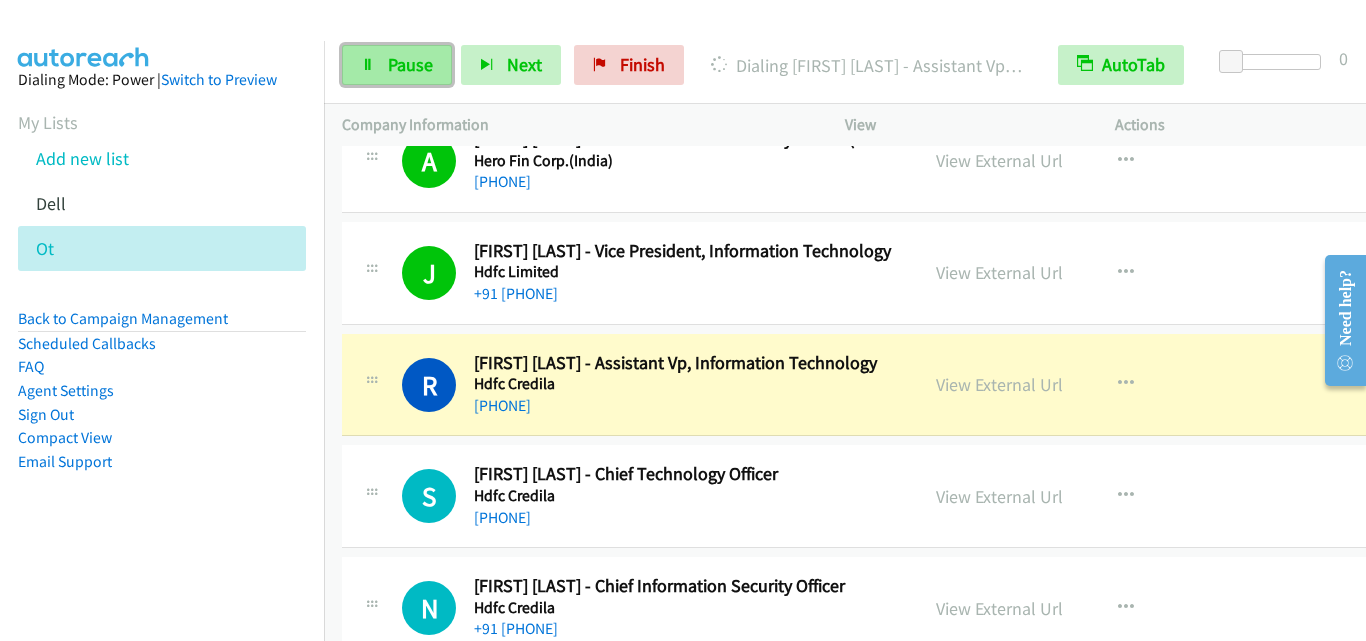 click on "Pause" at bounding box center [410, 64] 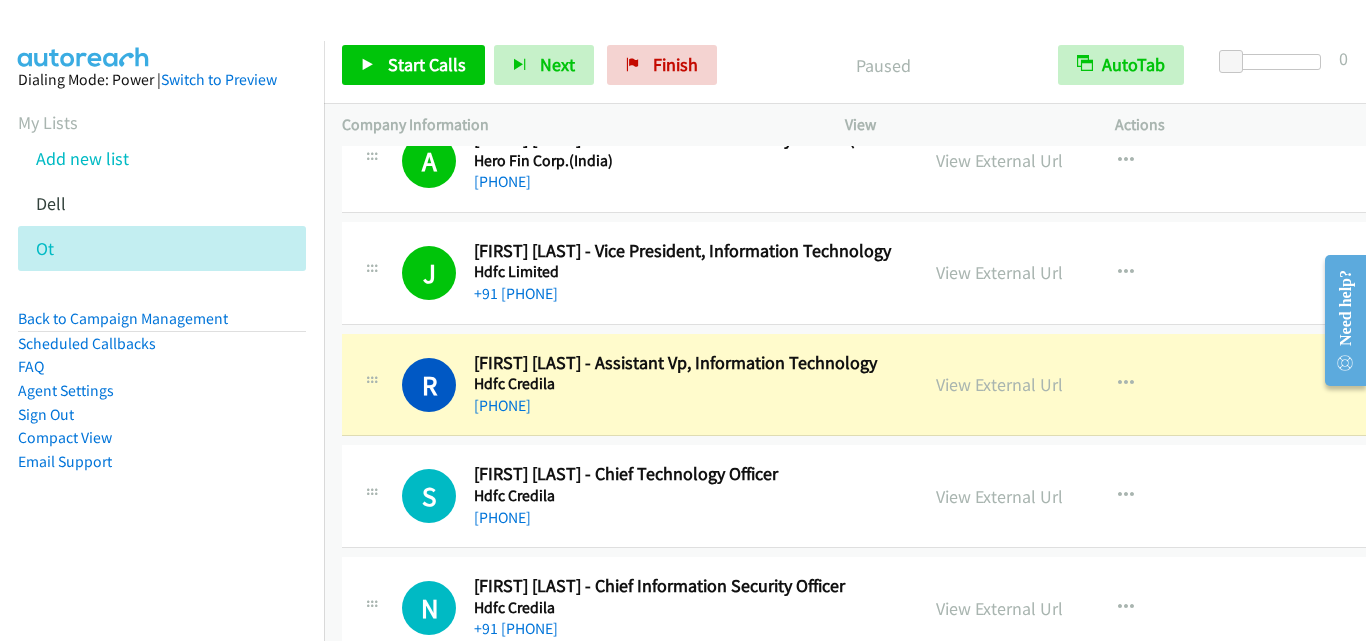 click on "Callback Scheduled
[FIRST] [LAST] - Assistant Vp, Information Technology
Hdfc Credila
Asia/Calcutta
[PHONE]" at bounding box center [651, 385] 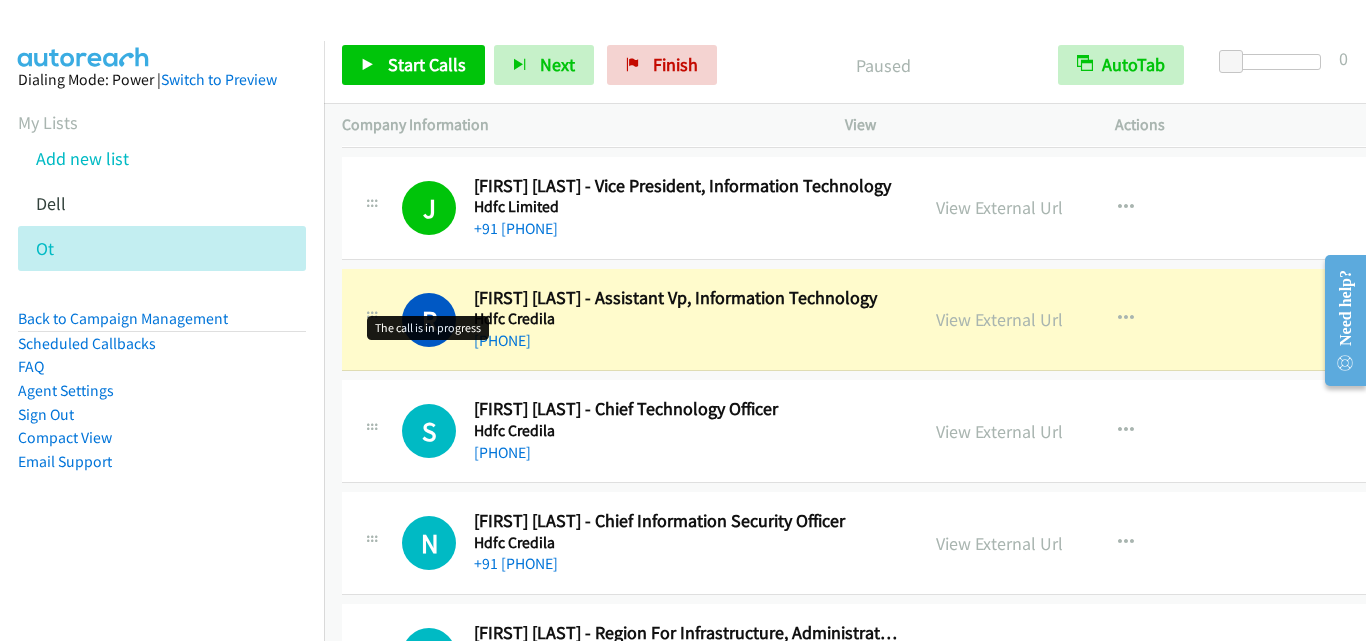 scroll, scrollTop: 17200, scrollLeft: 0, axis: vertical 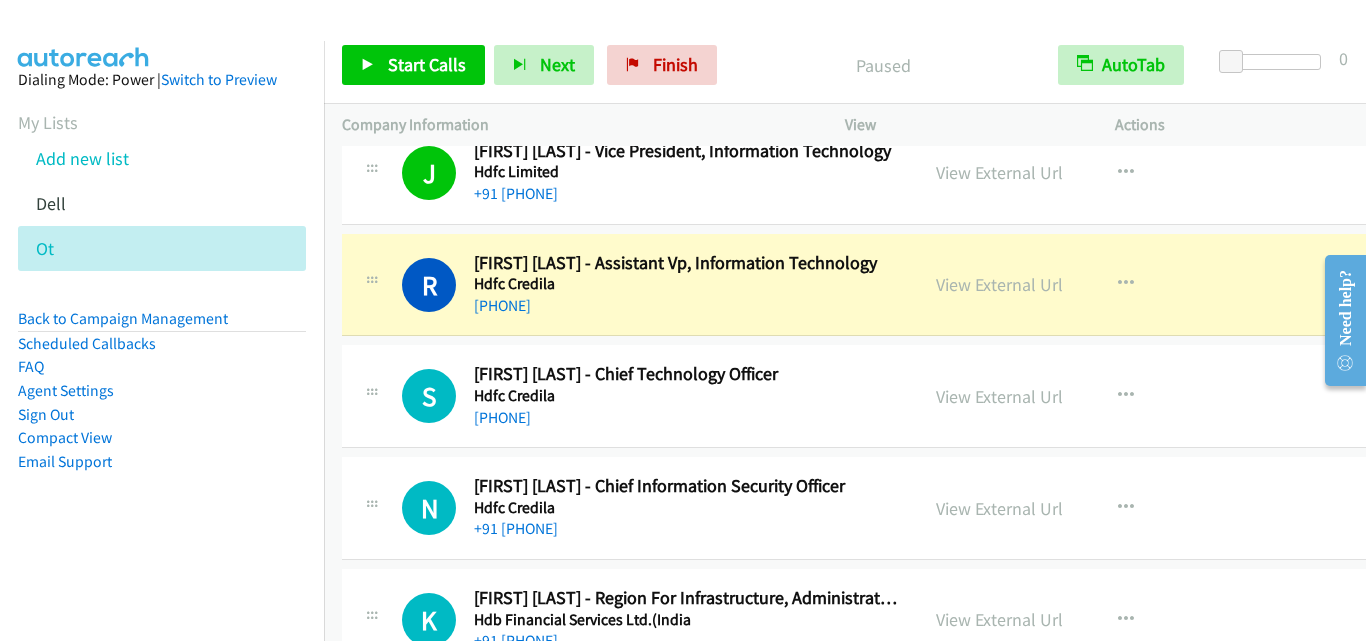 click on "Callback Scheduled
[FIRST] [LAST] - Chief Technology Officer
Hdfc Credila
Asia/Calcutta
[PHONE]" at bounding box center (881, 396) 